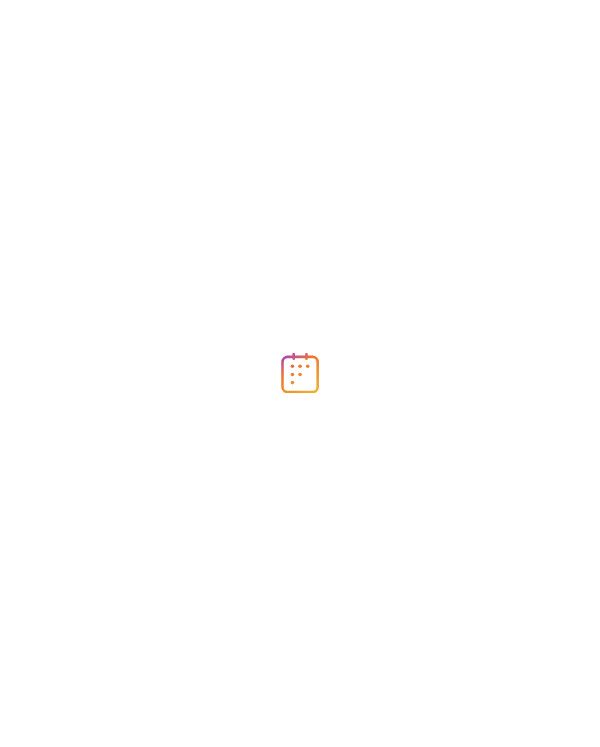 scroll, scrollTop: 0, scrollLeft: 0, axis: both 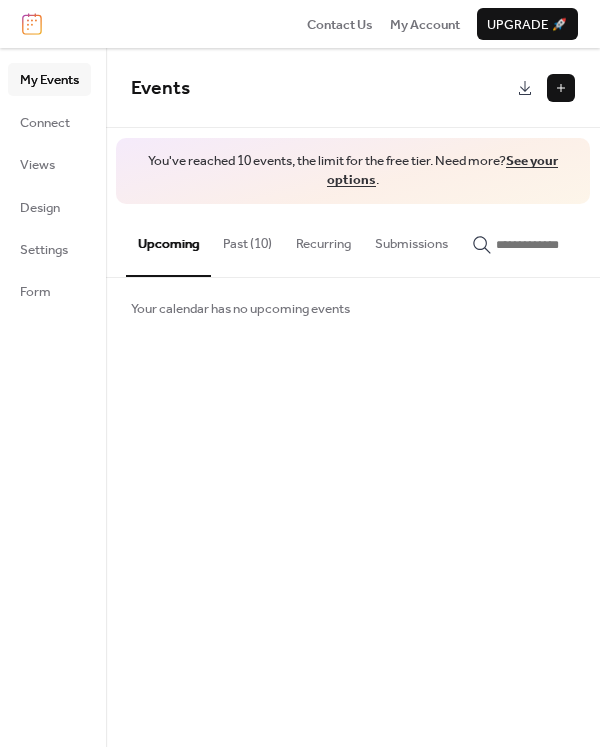 click on "Past  (10)" at bounding box center (247, 239) 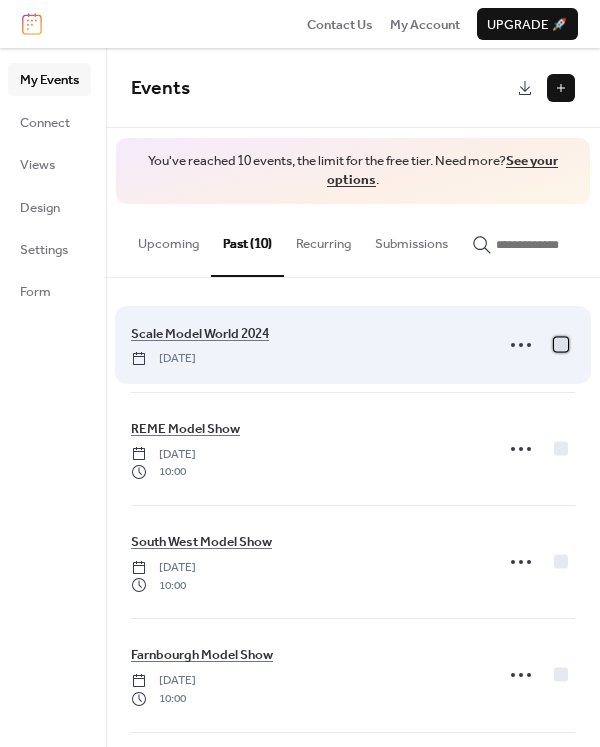 click at bounding box center (561, 344) 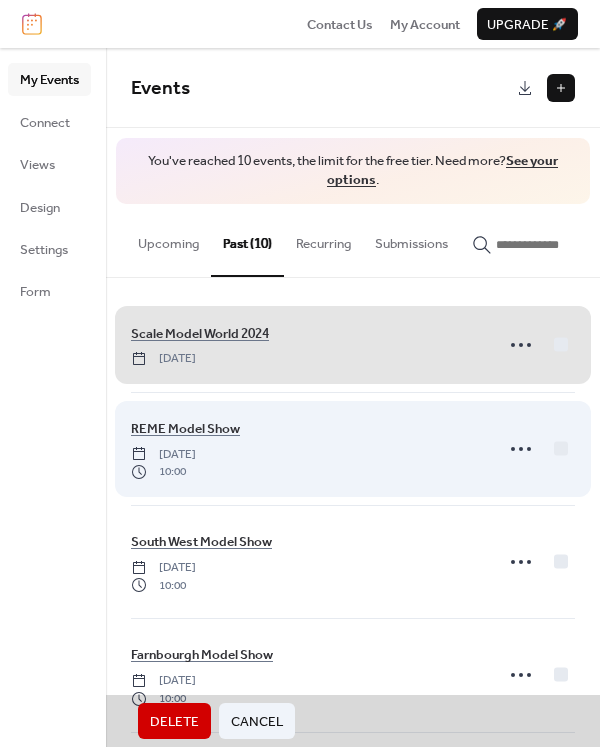 click on "REME Model Show Saturday, October 12, 2024 10:00" at bounding box center (353, 448) 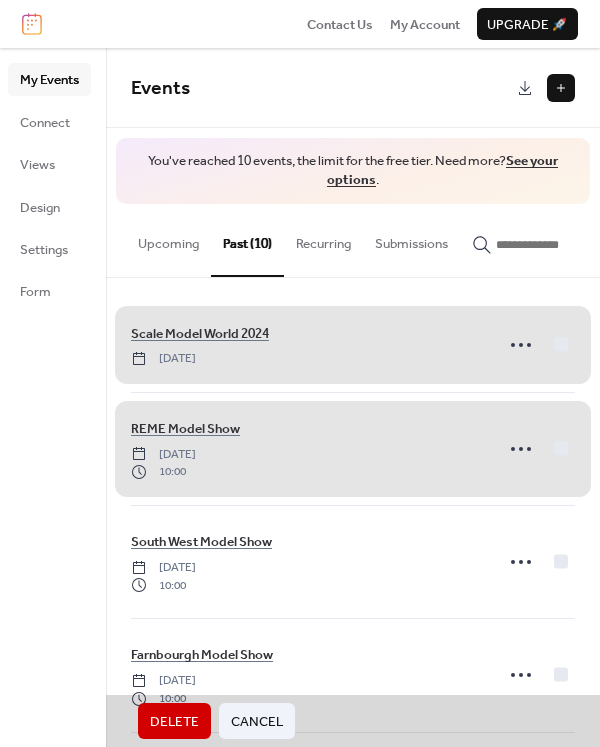 click on "REME Model Show Saturday, October 12, 2024 10:00" at bounding box center [353, 448] 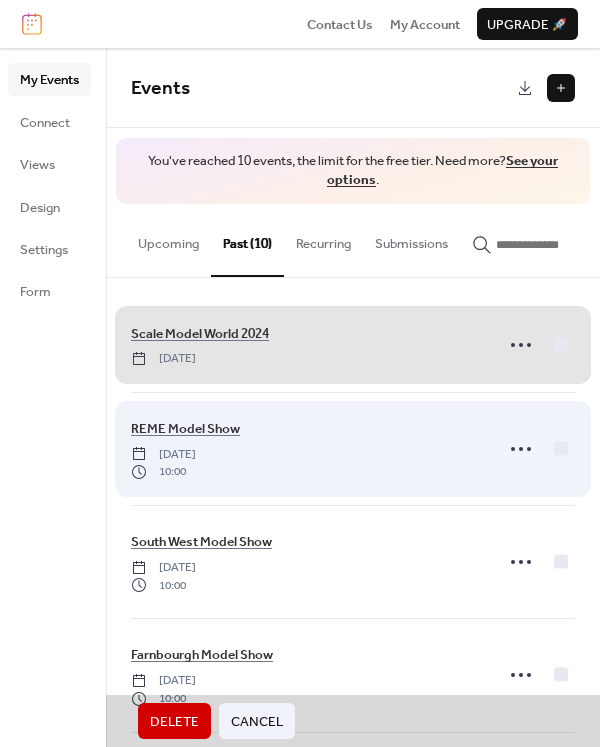 click on "REME Model Show Saturday, October 12, 2024 10:00" at bounding box center [353, 448] 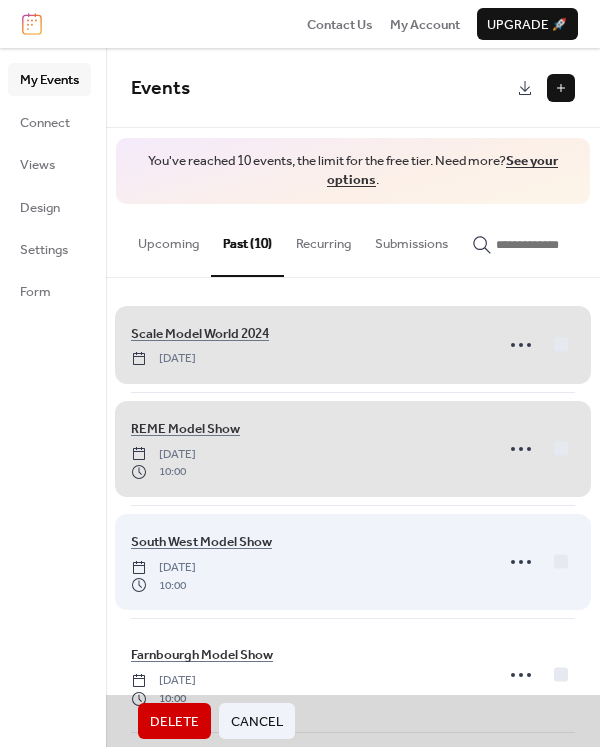 click on "South West Model Show  Saturday, September 14, 2024 10:00" at bounding box center (353, 561) 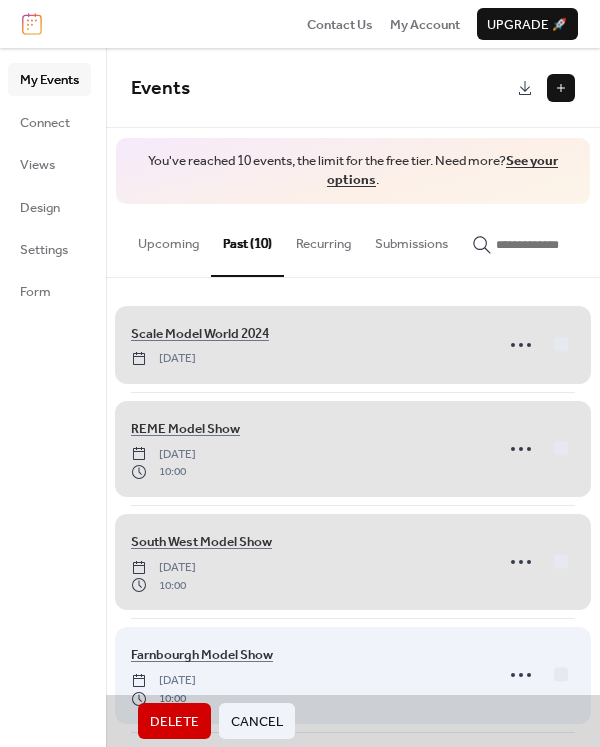 click on "Farnbourgh Model Show  Sunday, September 8, 2024 10:00" at bounding box center [353, 674] 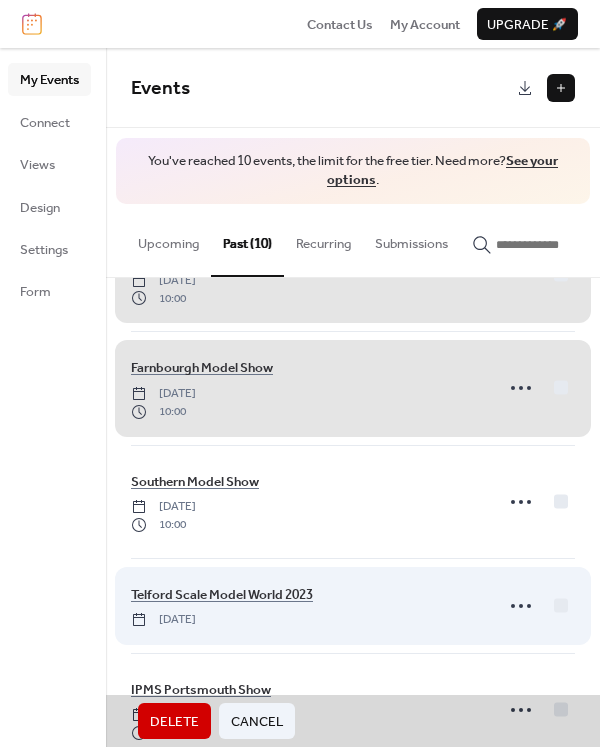 scroll, scrollTop: 300, scrollLeft: 0, axis: vertical 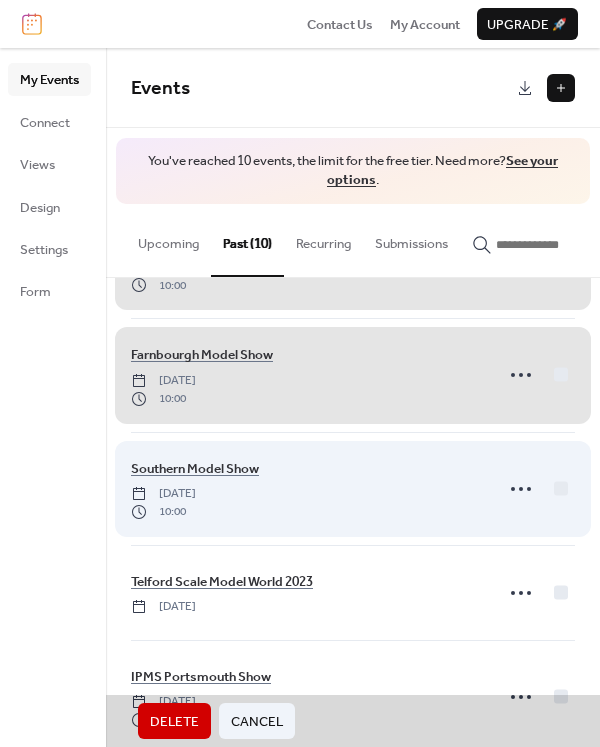 click on "Southern Model Show Saturday, July 6, 2024 10:00" at bounding box center (353, 488) 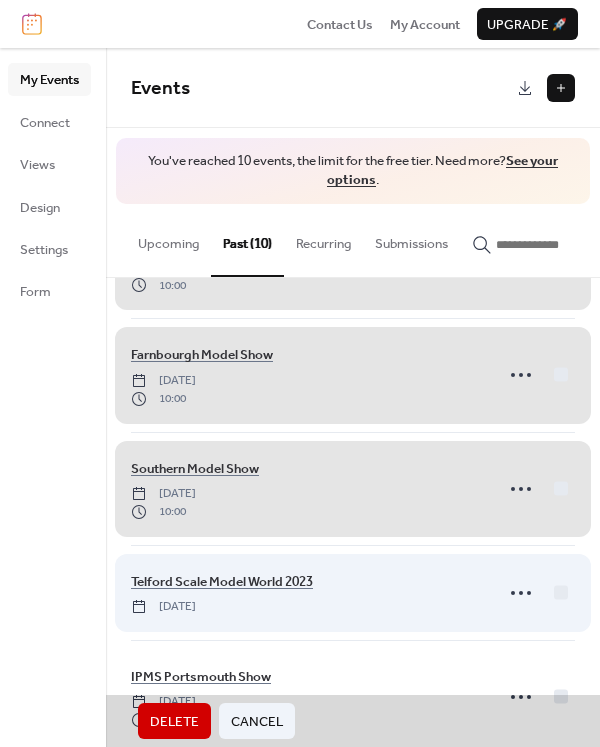 click on "Telford Scale Model World 2023 Saturday, November 11, 2023" at bounding box center (353, 592) 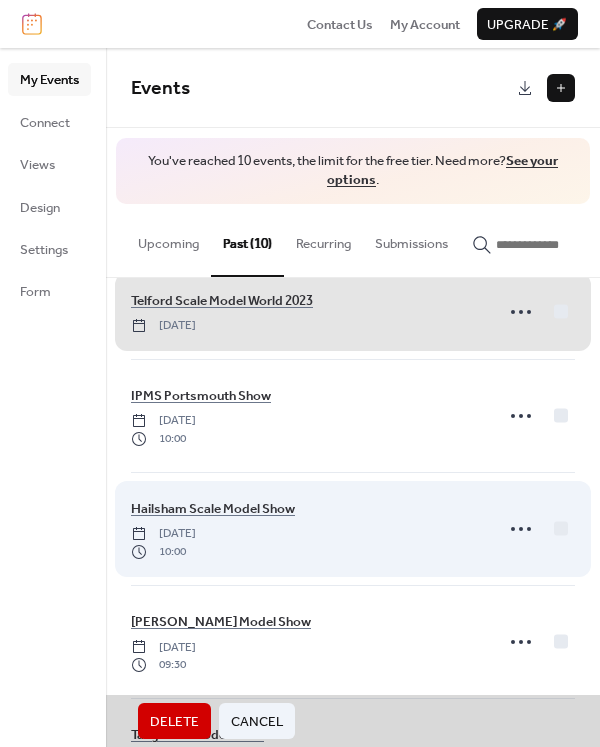 scroll, scrollTop: 600, scrollLeft: 0, axis: vertical 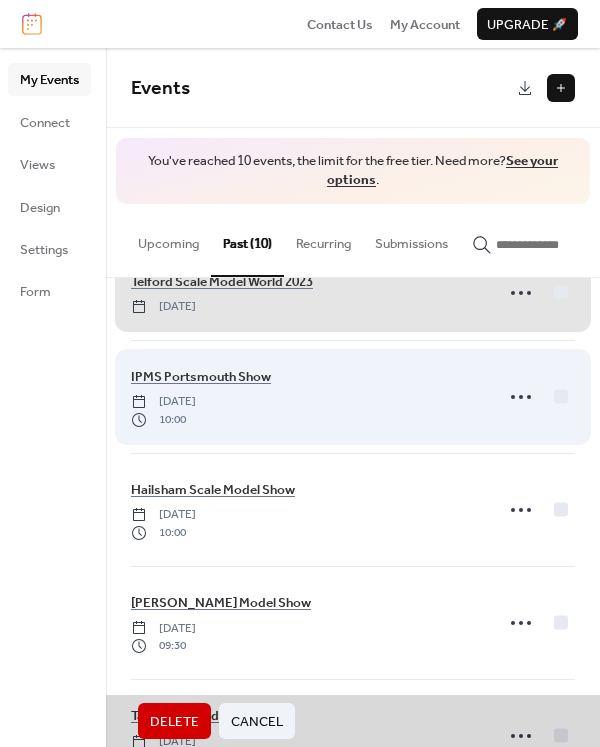 click on "IPMS Portsmouth Show Sunday, September 24, 2023 10:00" at bounding box center (353, 396) 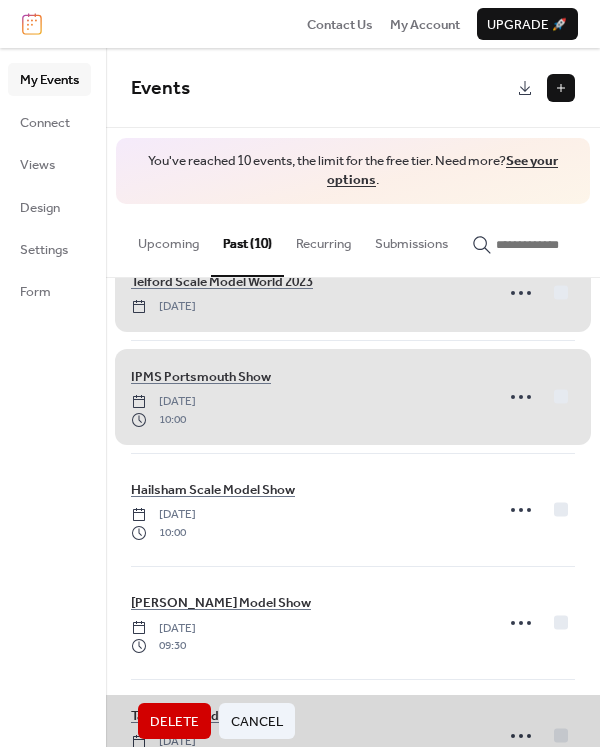 click on "Scale Model World 2024 Saturday, November 9, 2024 REME Model Show Saturday, October 12, 2024 10:00 South West Model Show  Saturday, September 14, 2024 10:00 Farnbourgh Model Show  Sunday, September 8, 2024 10:00 Southern Model Show Saturday, July 6, 2024 10:00 Telford Scale Model World 2023 Saturday, November 11, 2023 IPMS Portsmouth Show Sunday, September 24, 2023 10:00 Hailsham Scale Model Show Saturday, July 1, 2023 10:00 Sailsbury Model Show Saturday, June 3, 2023 09:30 Tangmere Model Show Sunday, May 14, 2023 10:00" at bounding box center (353, 512) 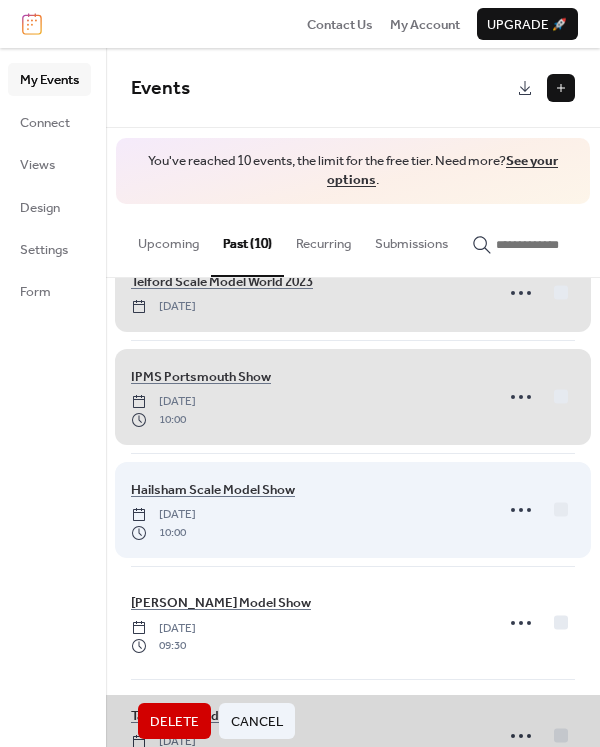 click on "Hailsham Scale Model Show Saturday, July 1, 2023 10:00" at bounding box center (353, 509) 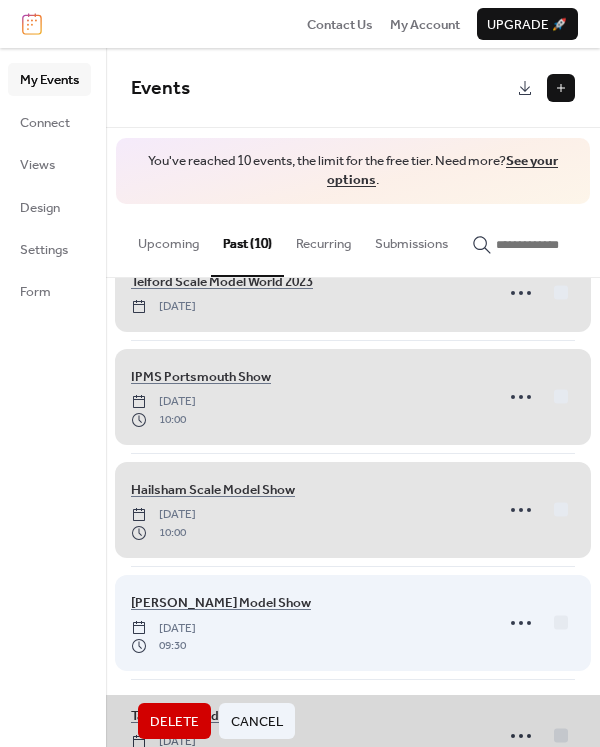 click on "Sailsbury Model Show Saturday, June 3, 2023 09:30" at bounding box center [353, 622] 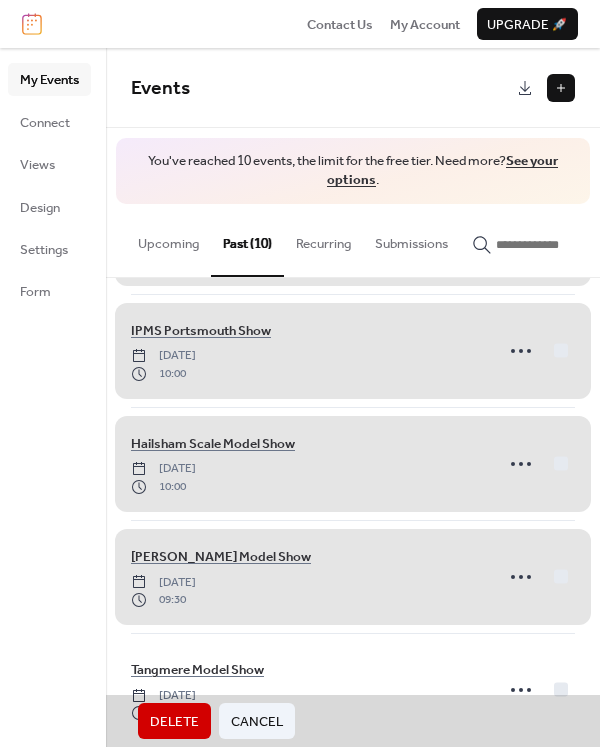 scroll, scrollTop: 671, scrollLeft: 0, axis: vertical 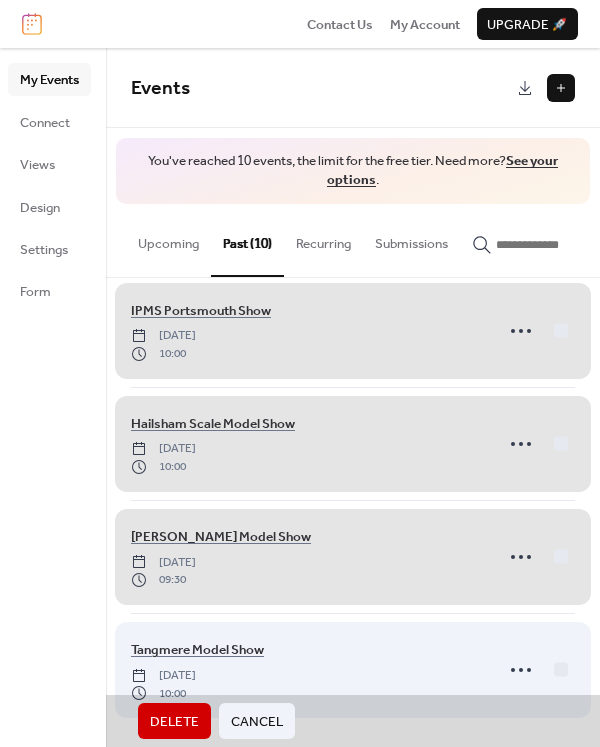 click on "Tangmere Model Show Sunday, May 14, 2023 10:00" at bounding box center (353, 669) 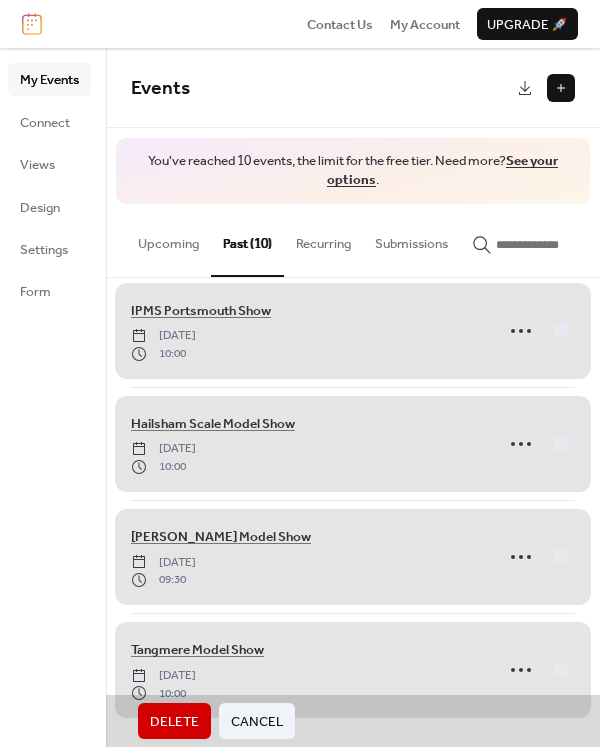 click on "Delete" at bounding box center [174, 722] 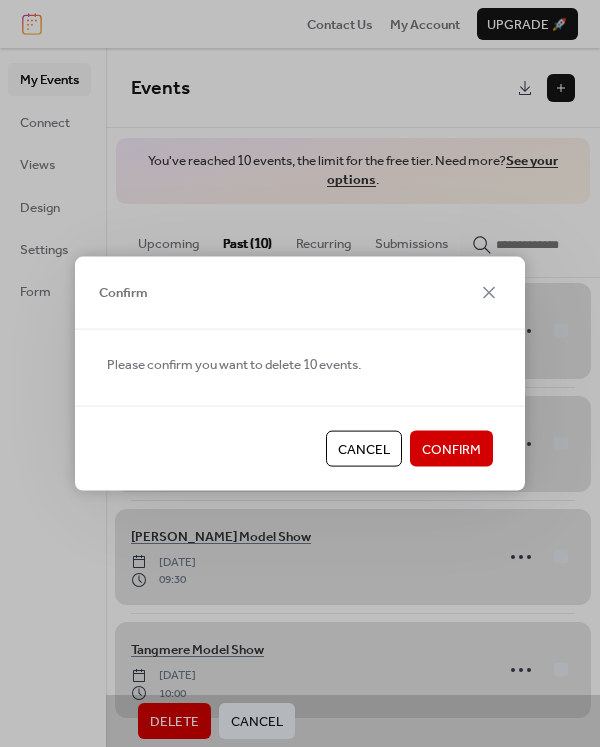 click on "Confirm" at bounding box center [451, 450] 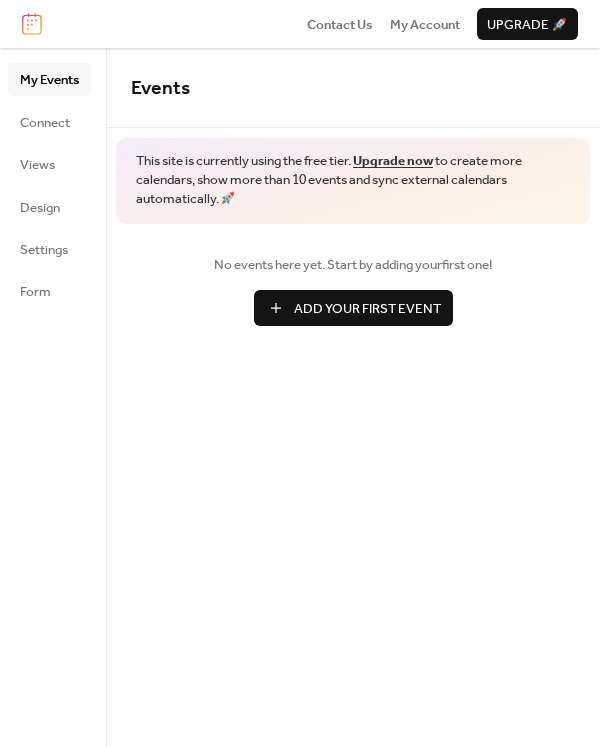 click on "Add Your First Event" at bounding box center (367, 309) 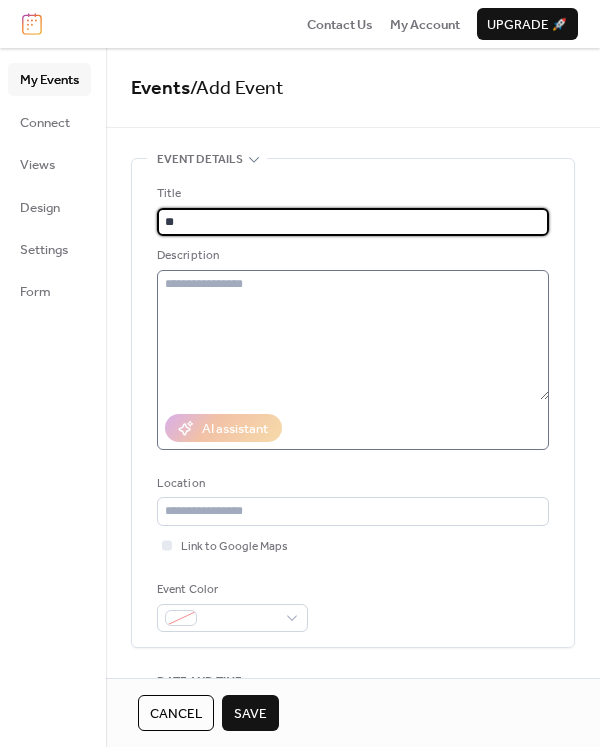 type on "*" 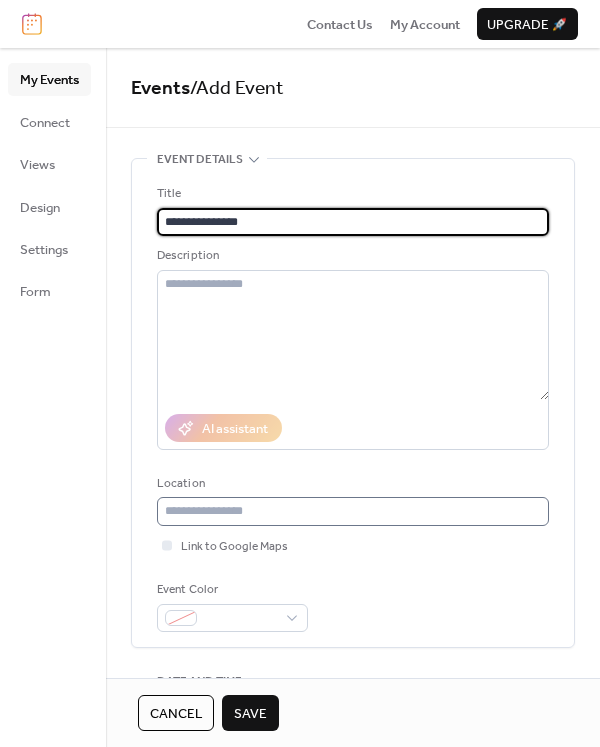 type on "**********" 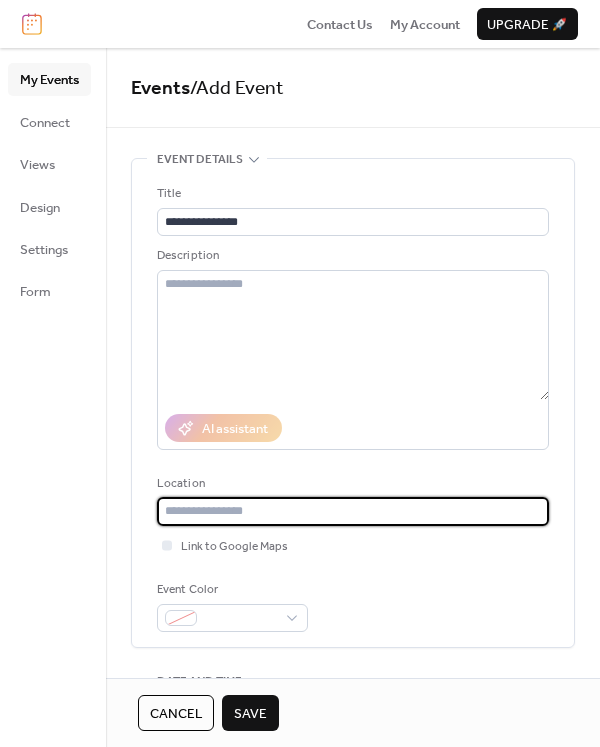 click at bounding box center (353, 511) 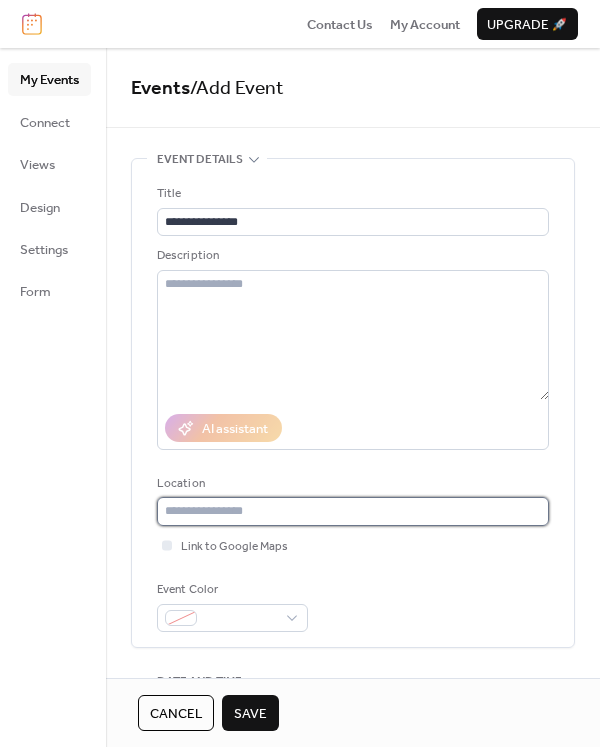 click at bounding box center (353, 511) 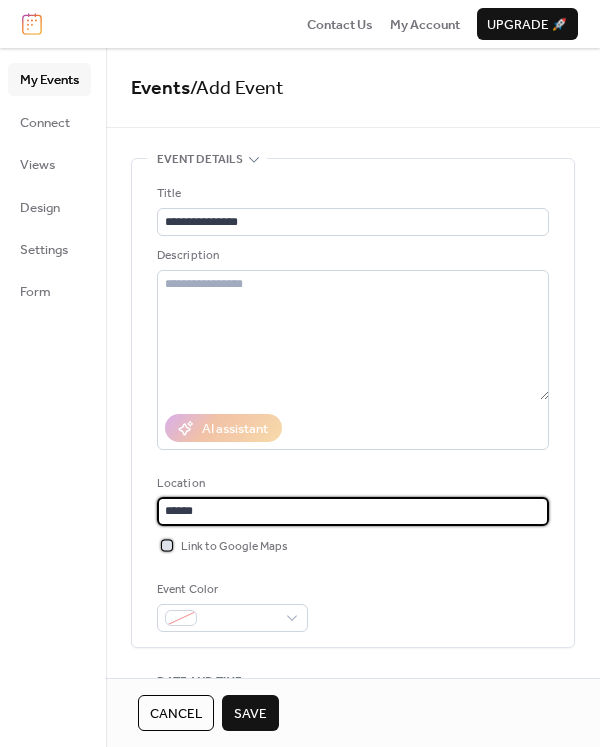 click at bounding box center [167, 545] 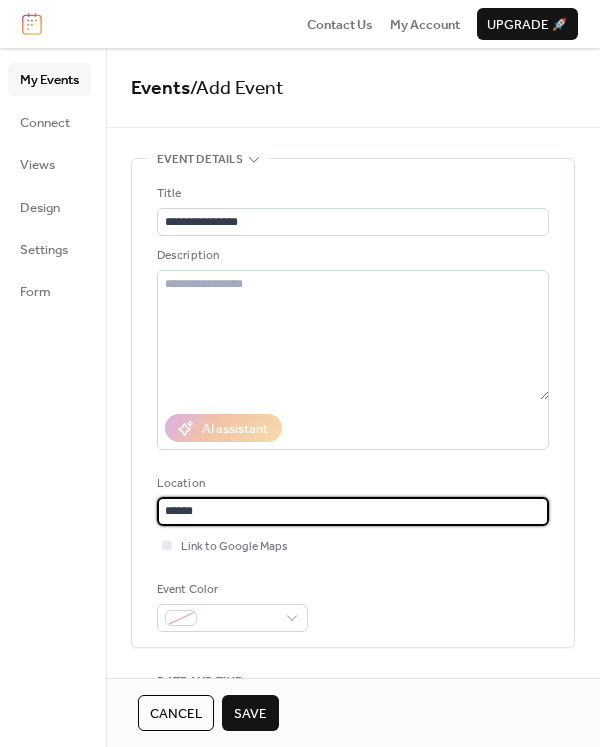 click on "******" at bounding box center (353, 511) 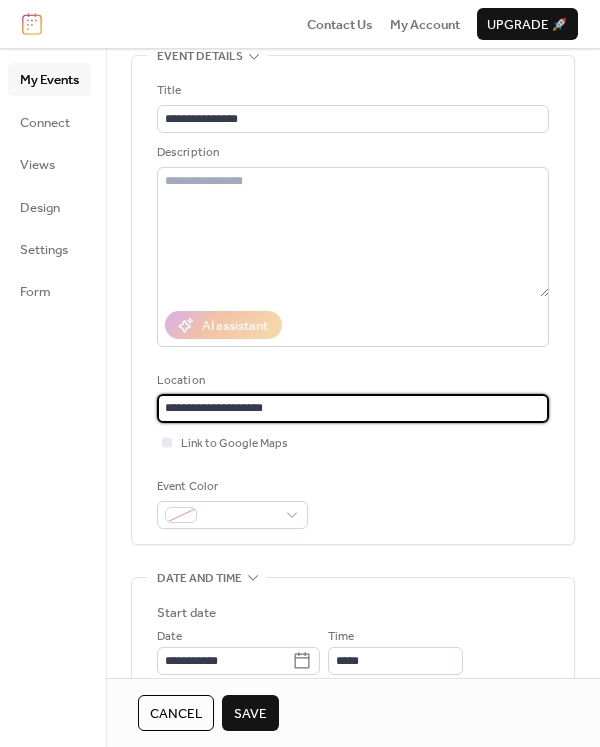 scroll, scrollTop: 0, scrollLeft: 0, axis: both 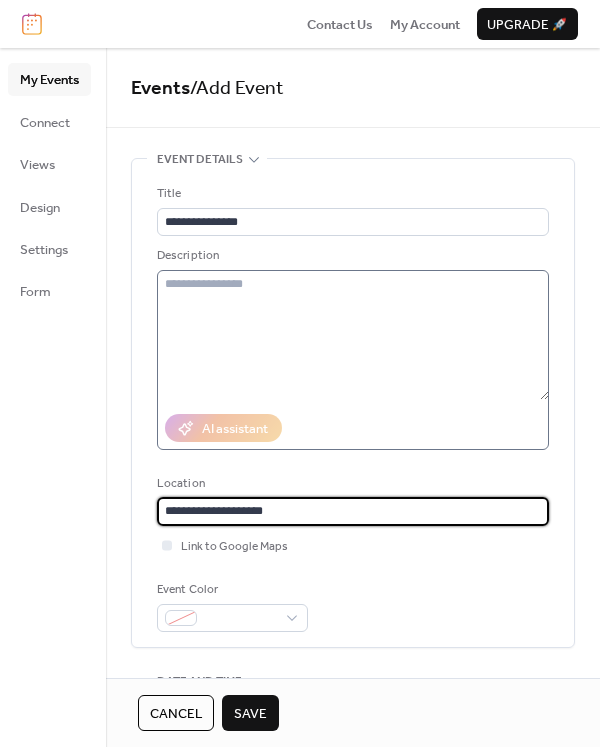type on "**********" 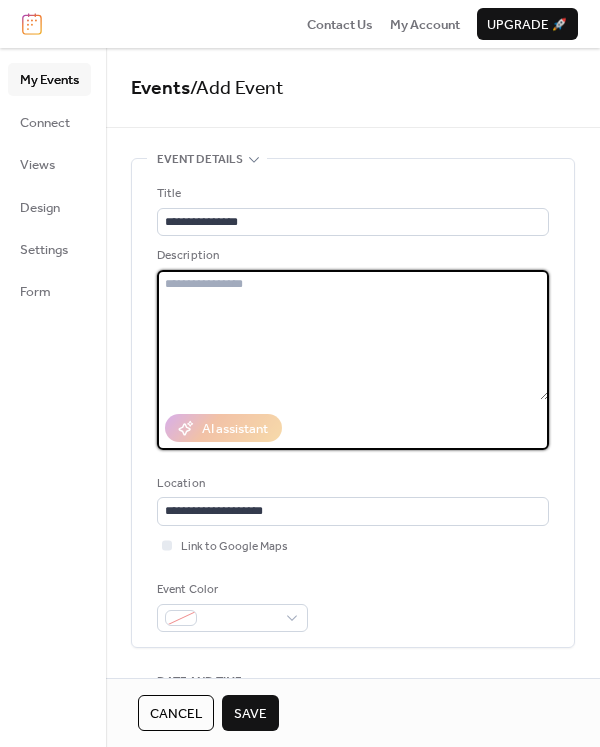 click at bounding box center [353, 335] 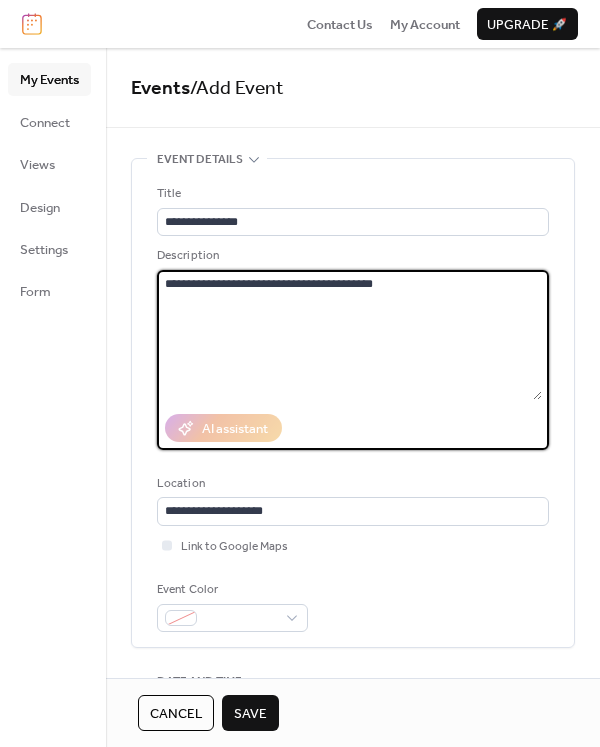 click on "**********" at bounding box center (349, 335) 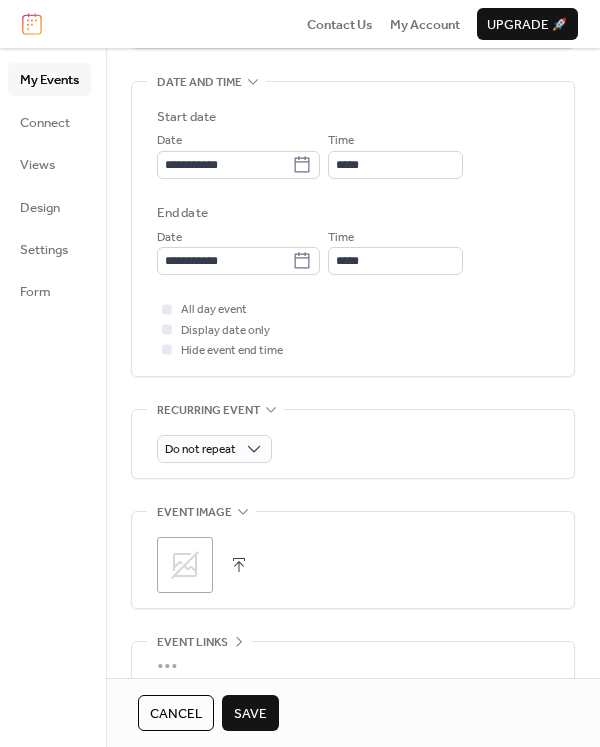 scroll, scrollTop: 600, scrollLeft: 0, axis: vertical 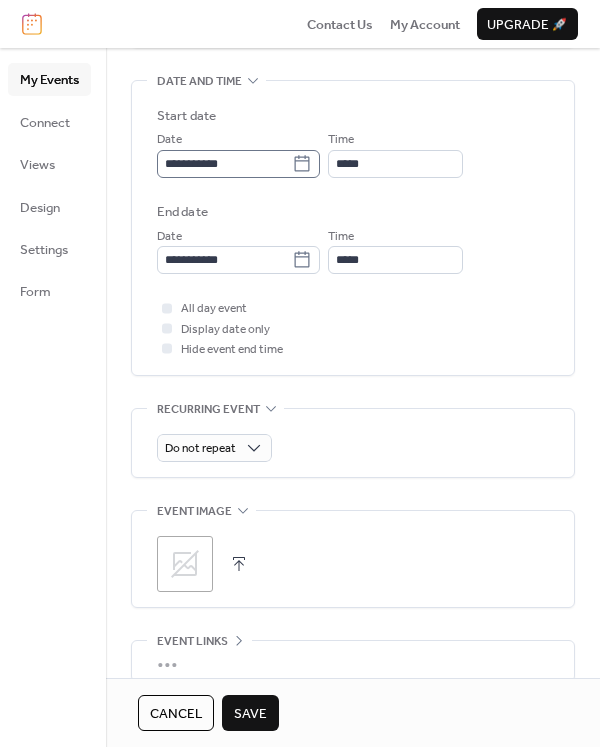 click 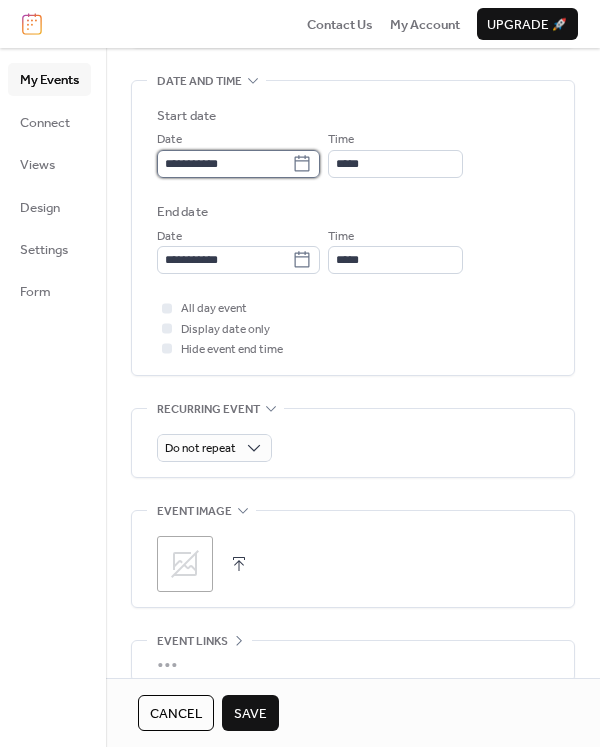 click on "**********" at bounding box center (224, 164) 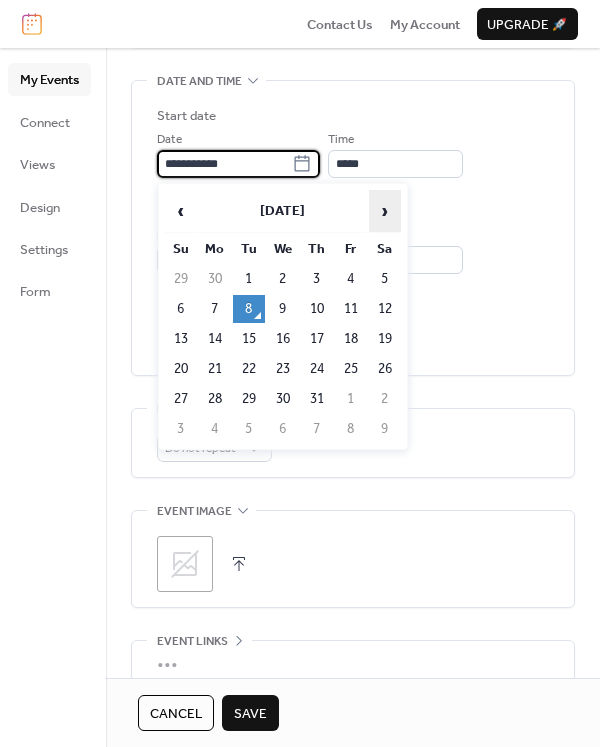 click on "›" at bounding box center (385, 211) 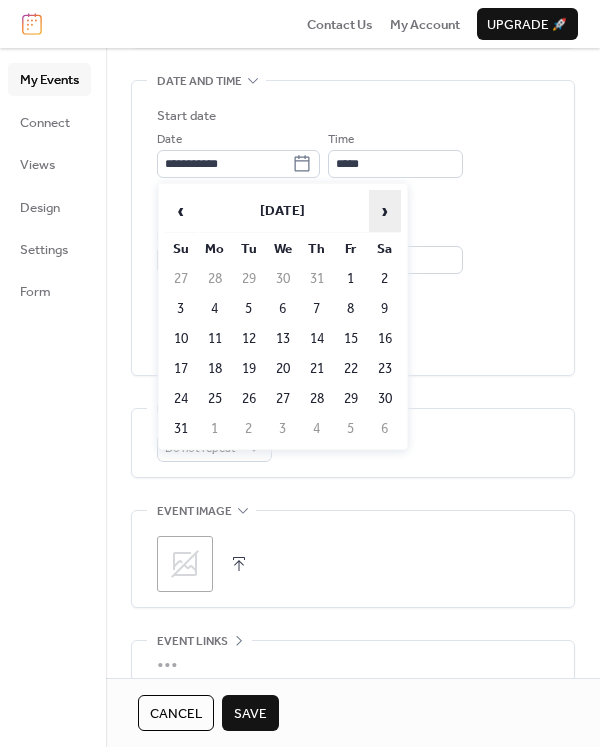 click on "›" at bounding box center (385, 211) 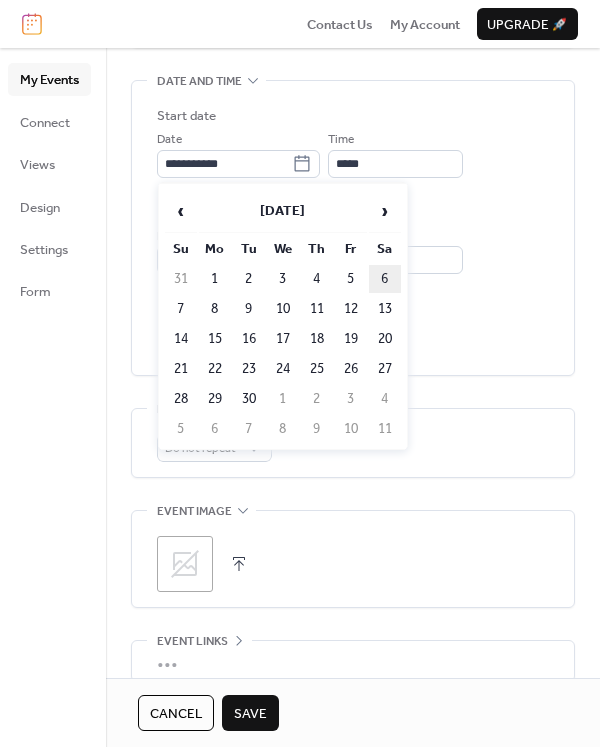 click on "6" at bounding box center (385, 279) 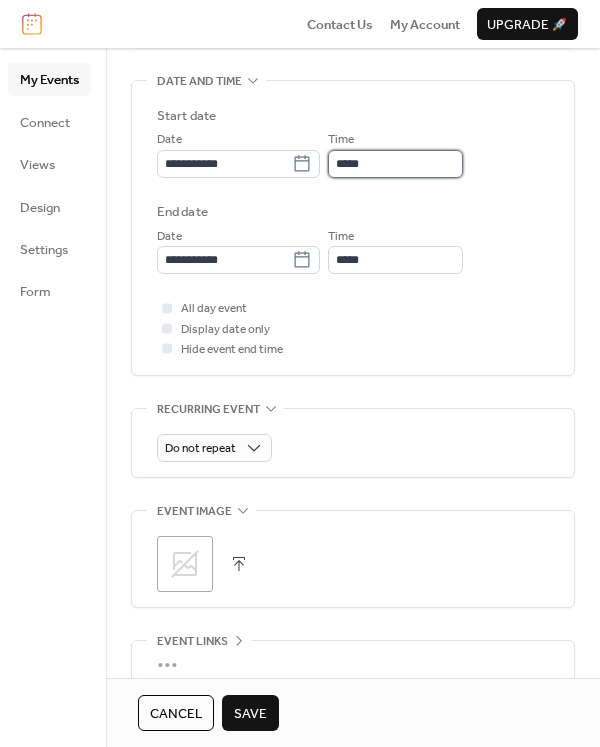 click on "*****" at bounding box center [395, 164] 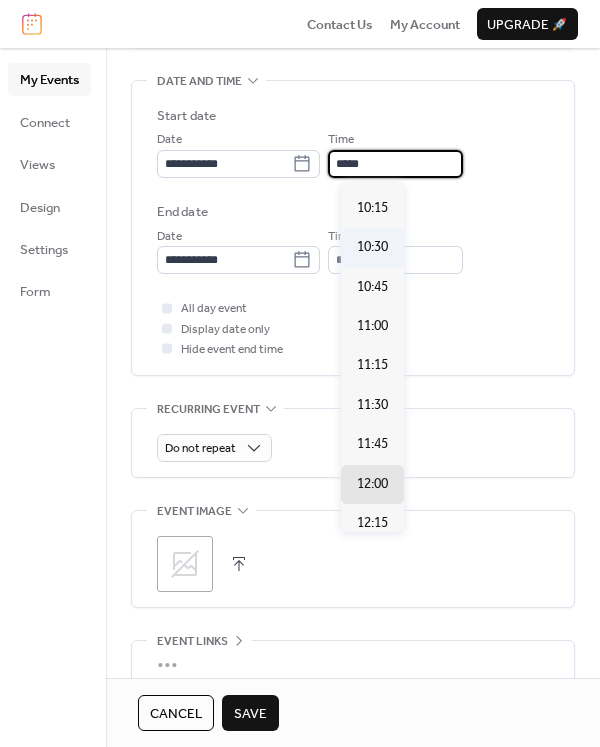 scroll, scrollTop: 1592, scrollLeft: 0, axis: vertical 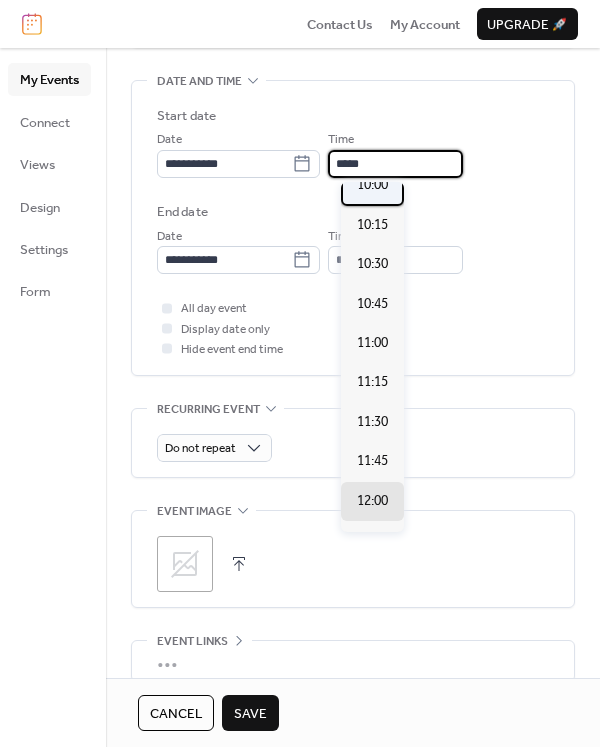 click on "10:00" at bounding box center [372, 185] 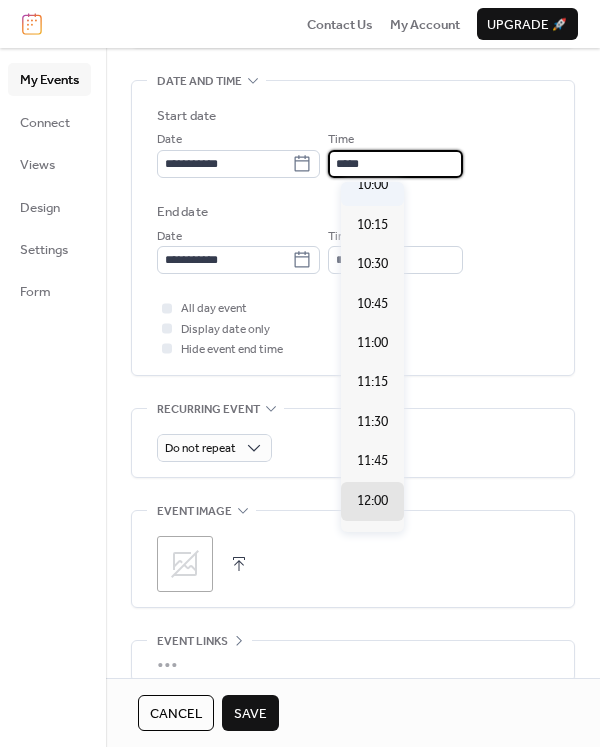 type on "*****" 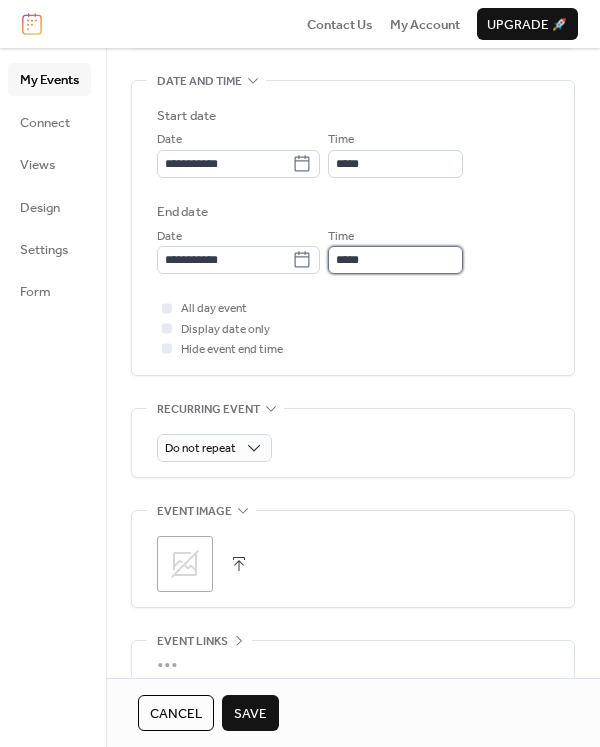 click on "*****" at bounding box center (395, 260) 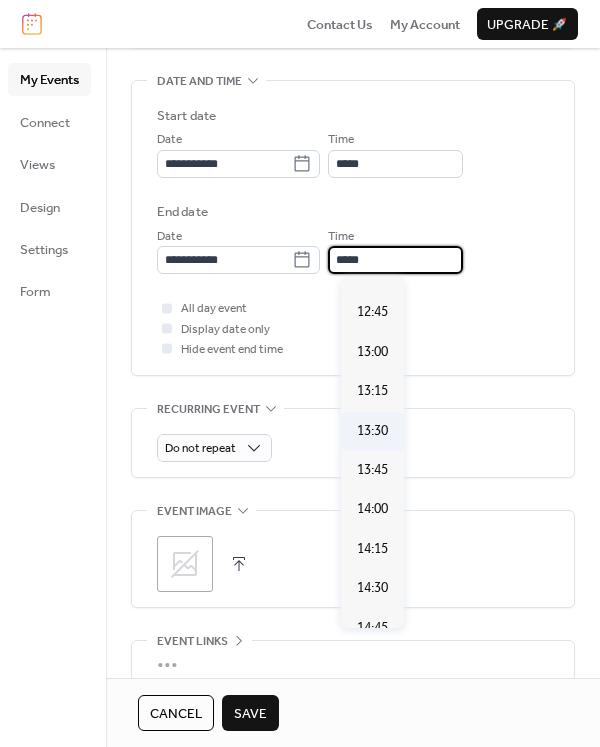 scroll, scrollTop: 500, scrollLeft: 0, axis: vertical 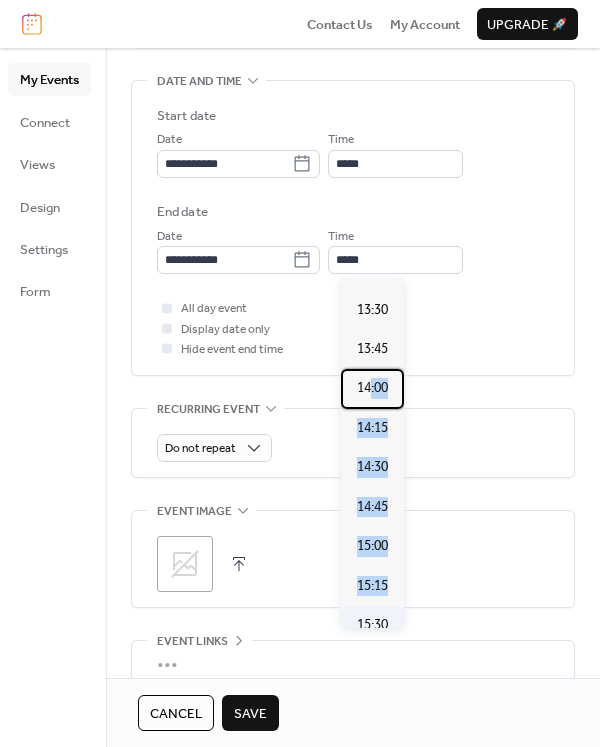 drag, startPoint x: 372, startPoint y: 383, endPoint x: 375, endPoint y: 610, distance: 227.01982 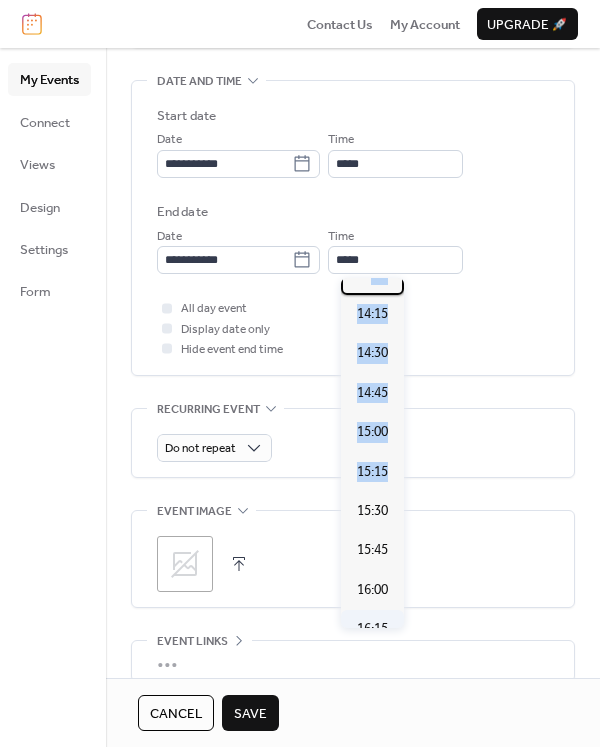 scroll, scrollTop: 703, scrollLeft: 0, axis: vertical 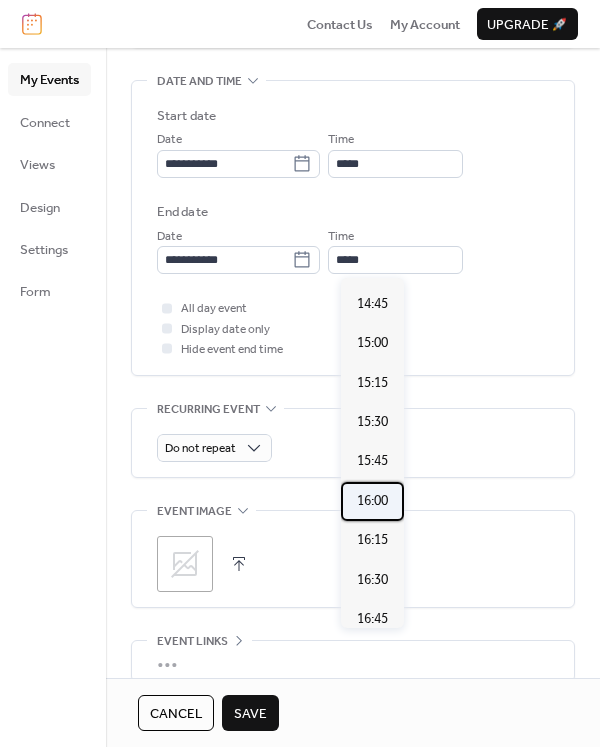 click on "16:00" at bounding box center (372, 501) 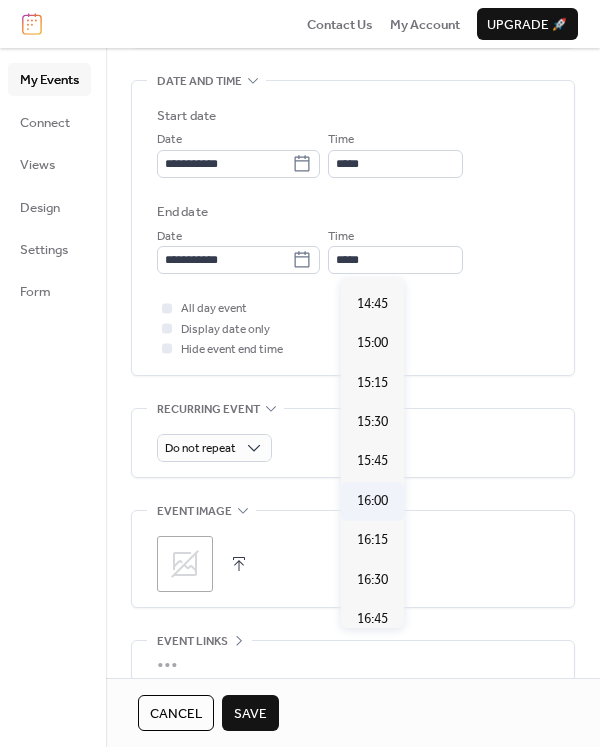 type on "*****" 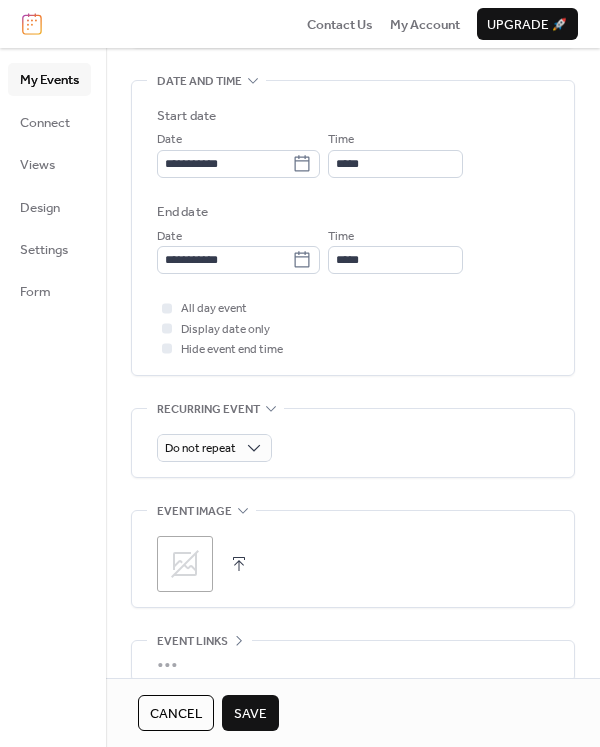 click on "**********" at bounding box center (353, 194) 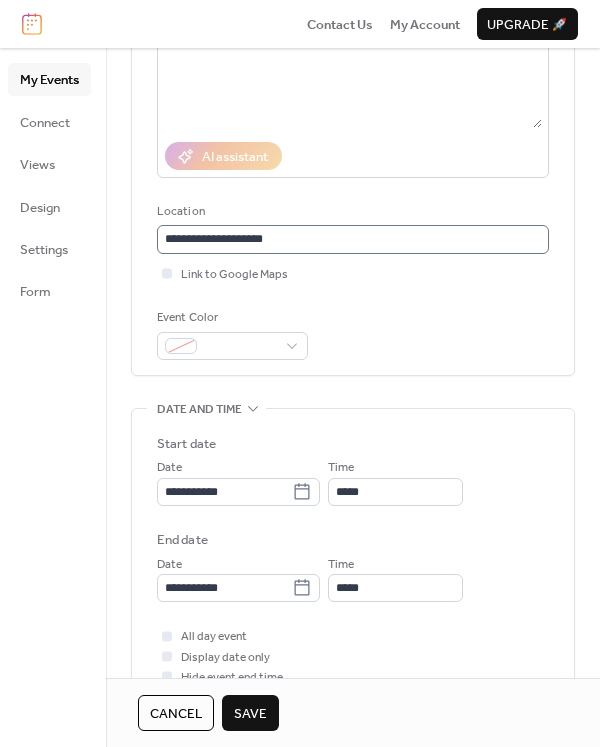 scroll, scrollTop: 0, scrollLeft: 0, axis: both 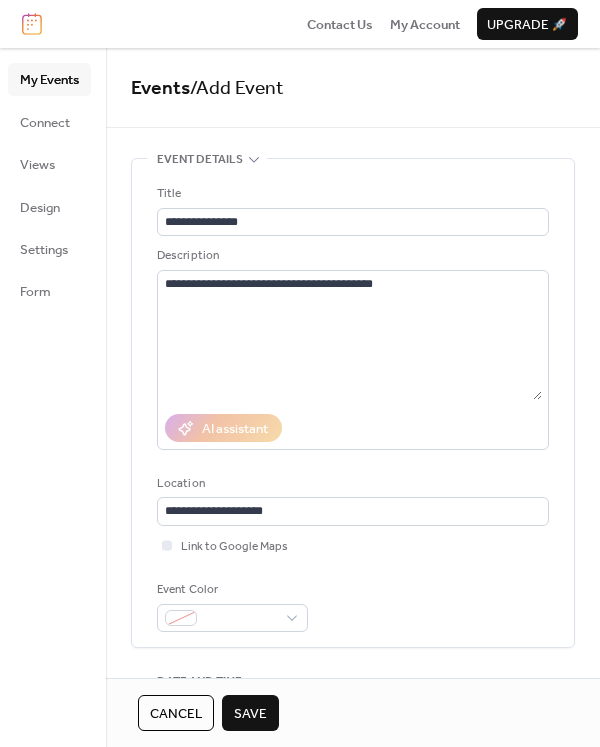 click on "Save" at bounding box center (250, 714) 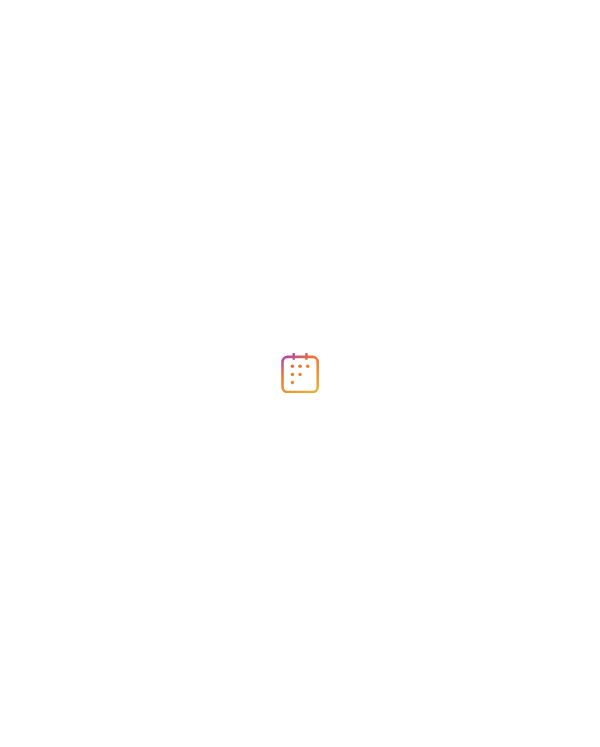 scroll, scrollTop: 0, scrollLeft: 0, axis: both 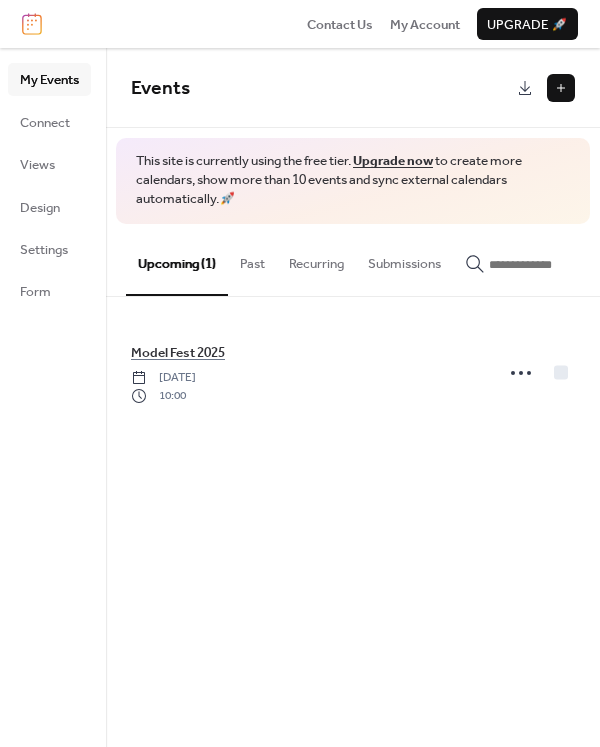 click at bounding box center (561, 88) 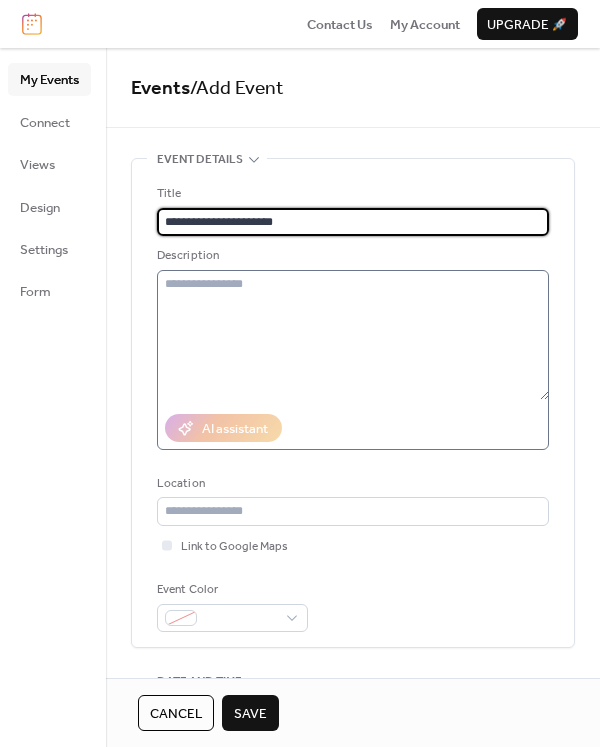 type on "**********" 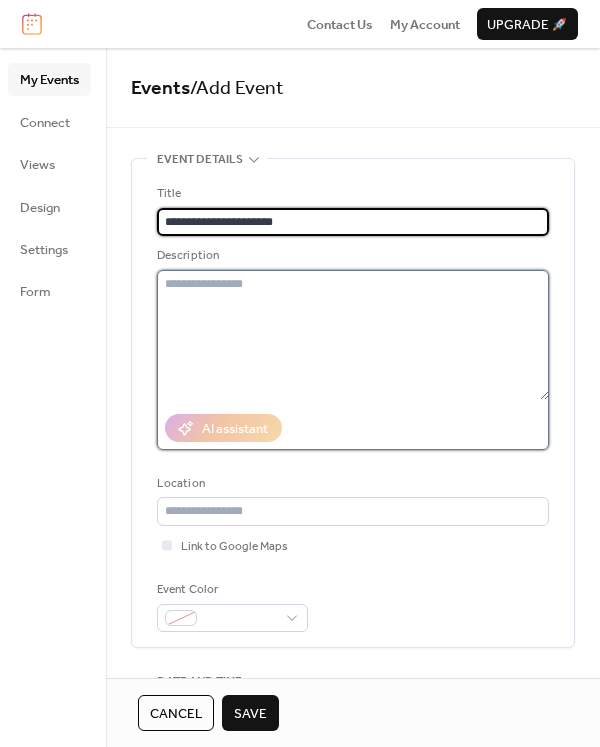 click at bounding box center (353, 335) 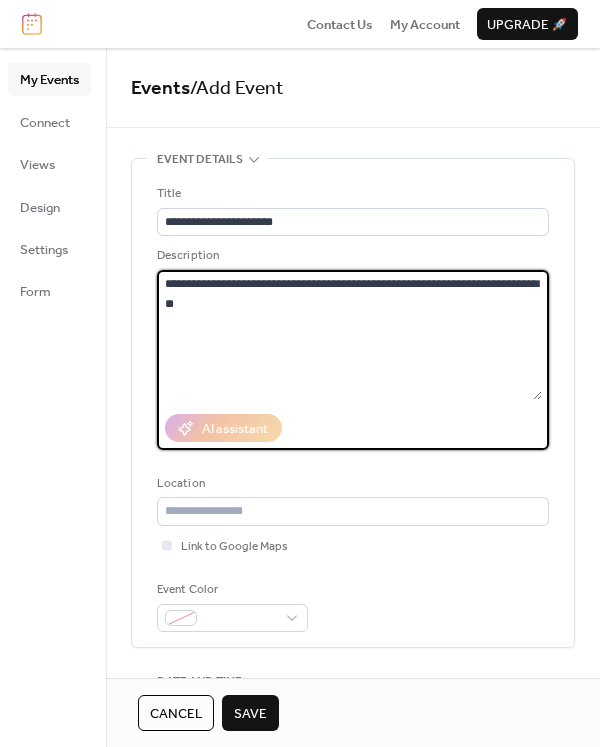 type on "**********" 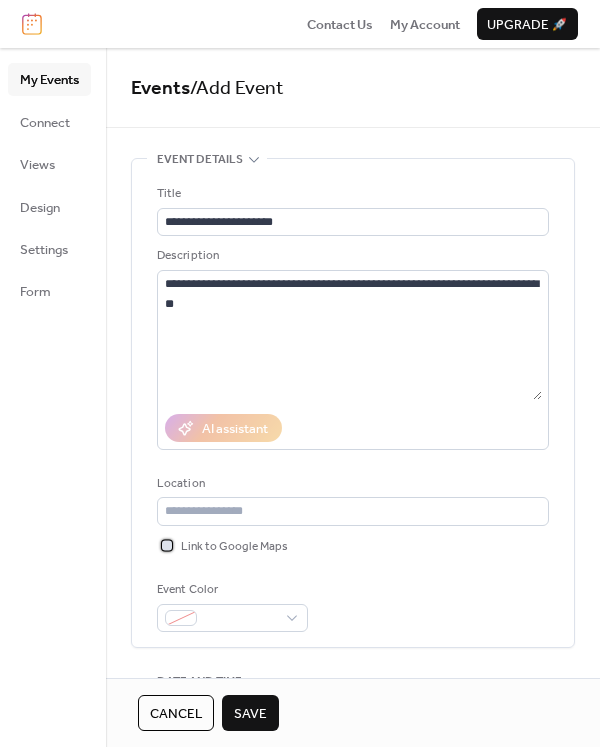 click at bounding box center [167, 545] 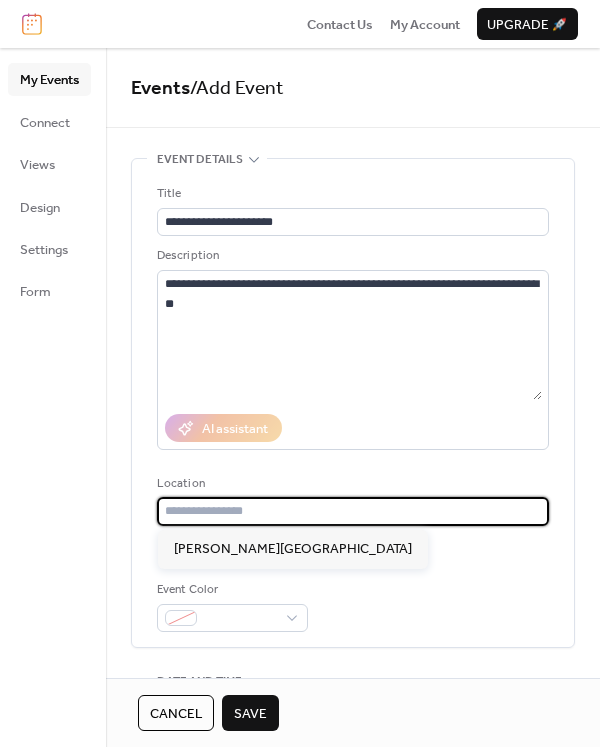 click at bounding box center (353, 511) 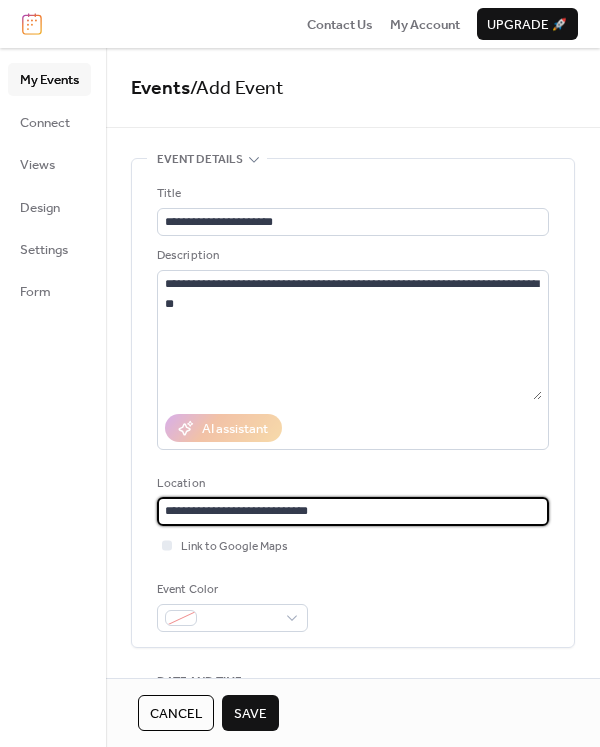 scroll, scrollTop: 400, scrollLeft: 0, axis: vertical 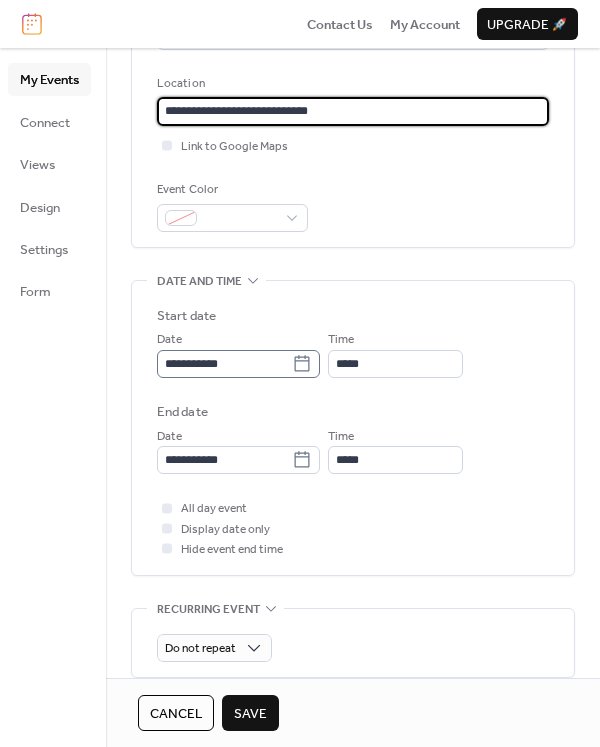 type on "**********" 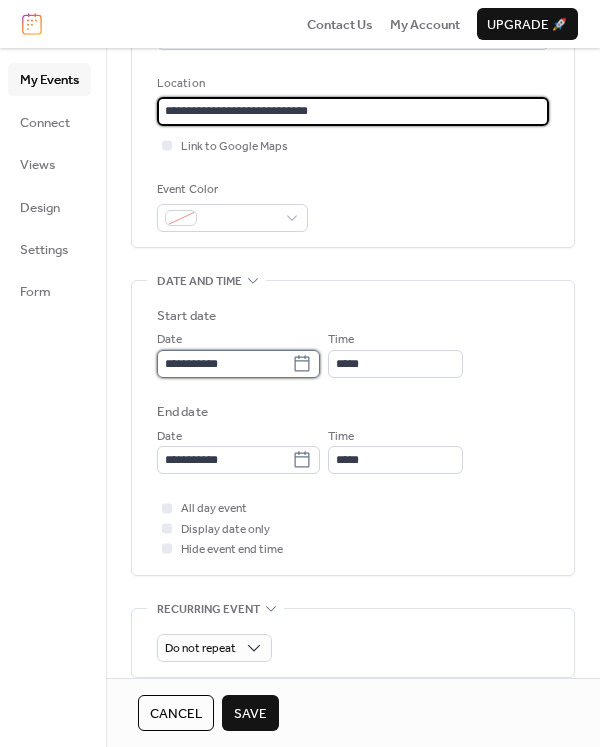 click on "**********" at bounding box center [224, 364] 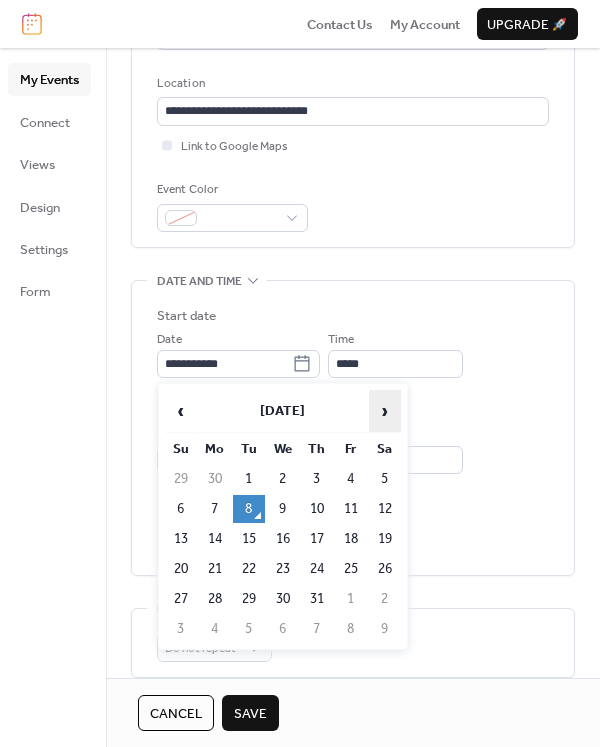 click on "›" at bounding box center [385, 411] 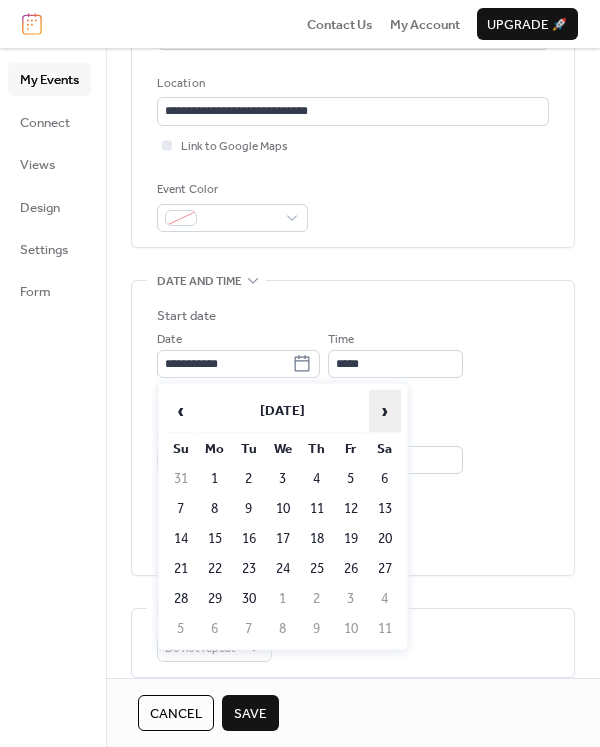 click on "›" at bounding box center [385, 411] 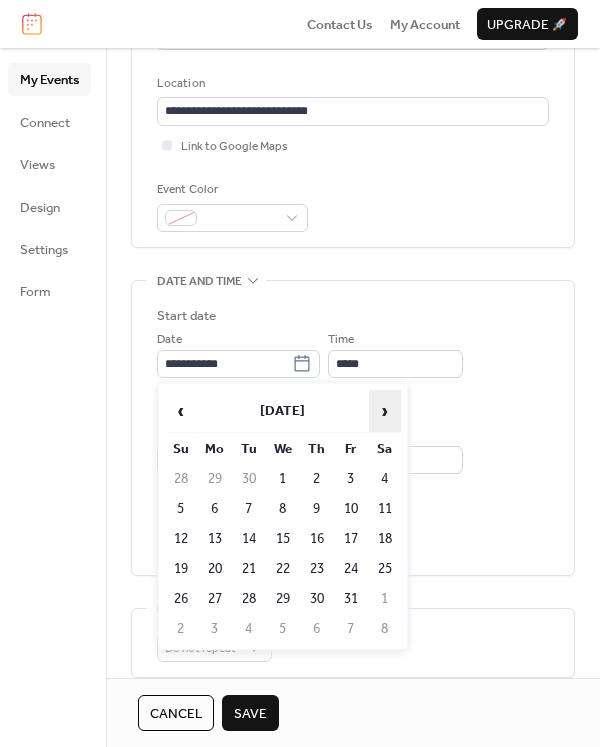 click on "›" at bounding box center (385, 411) 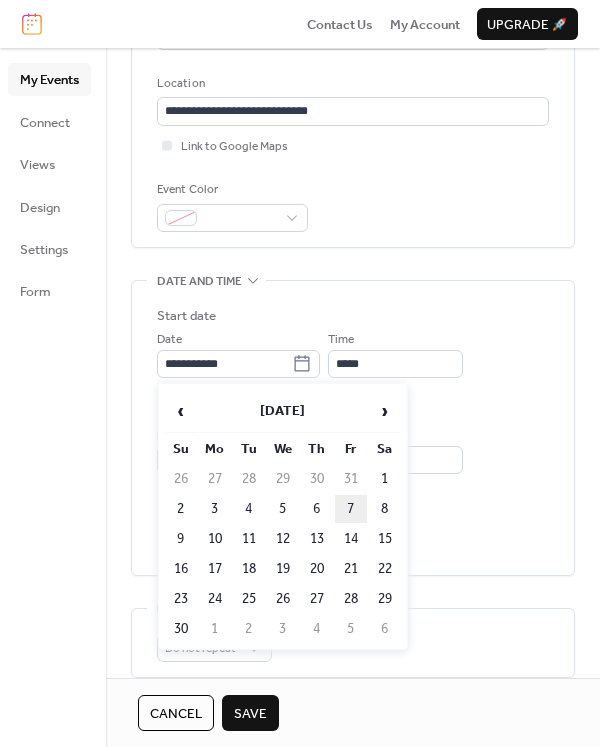 click on "7" at bounding box center [351, 509] 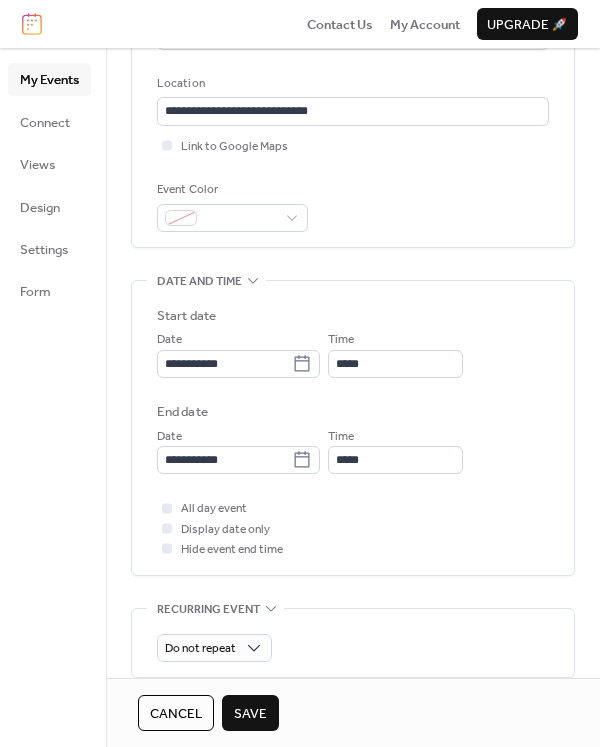 type on "**********" 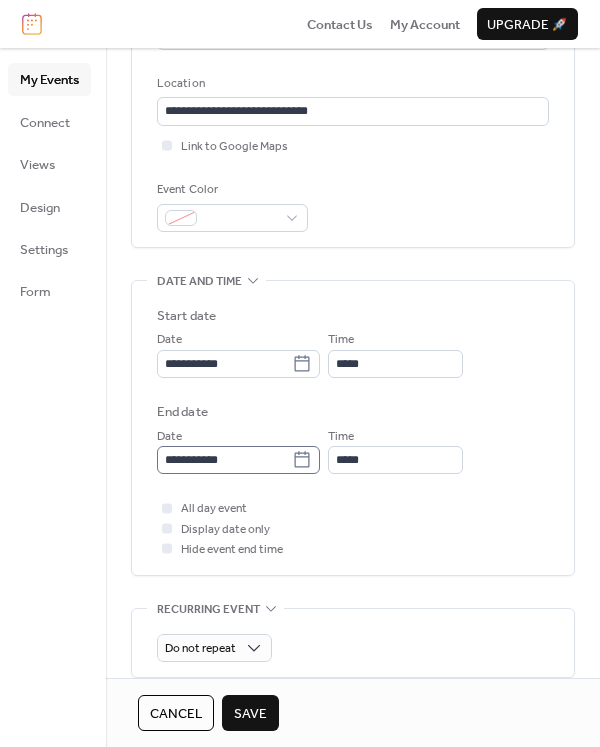 click 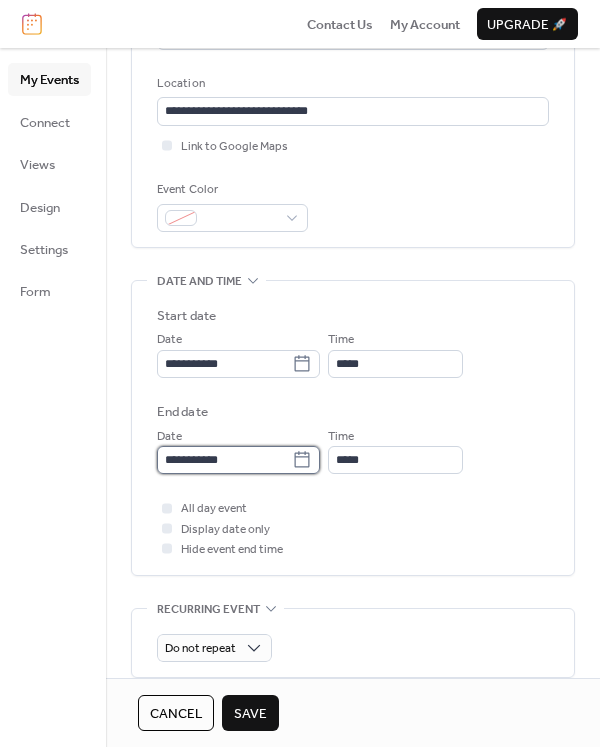click on "**********" at bounding box center (224, 460) 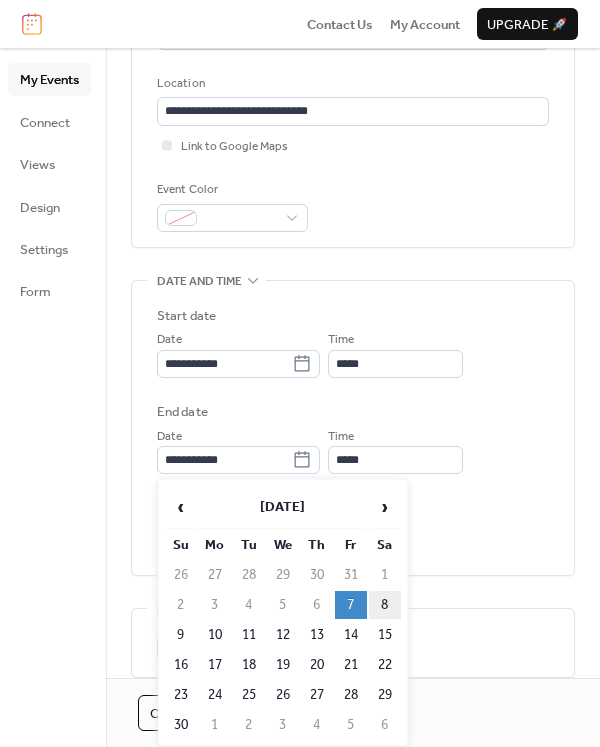 click on "8" at bounding box center (385, 605) 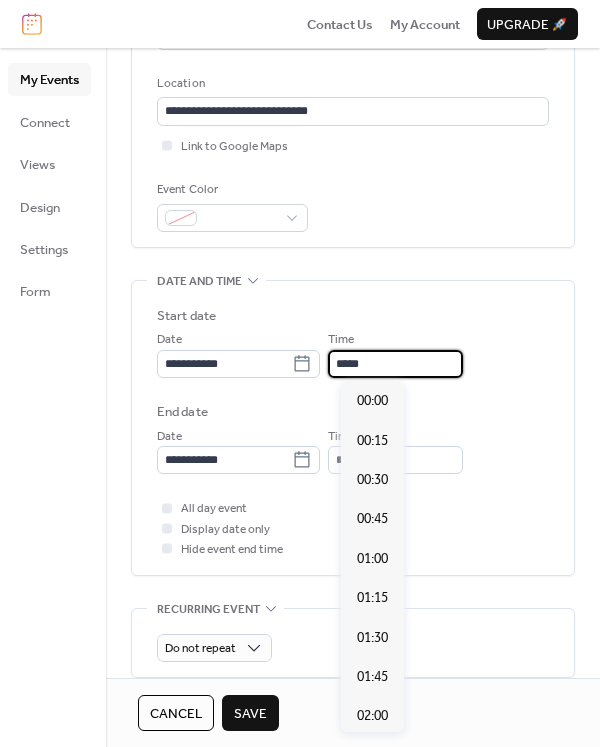 click on "*****" at bounding box center [395, 364] 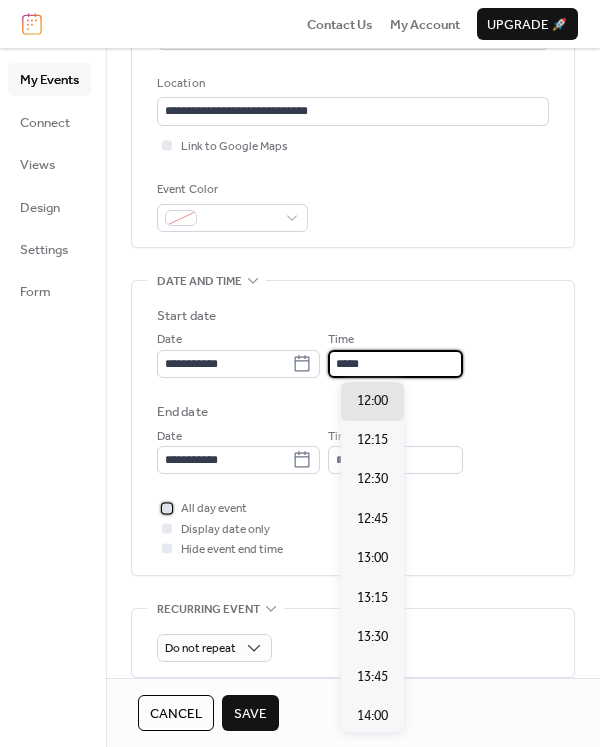 click at bounding box center [167, 508] 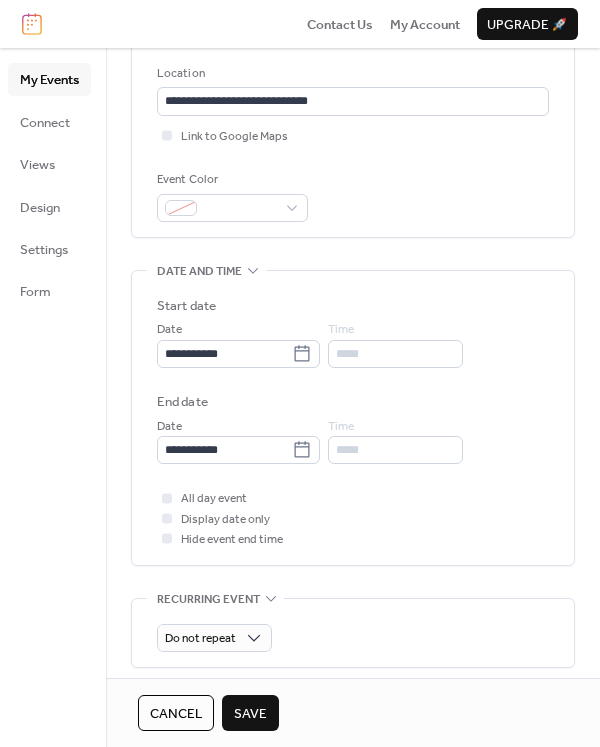 scroll, scrollTop: 572, scrollLeft: 0, axis: vertical 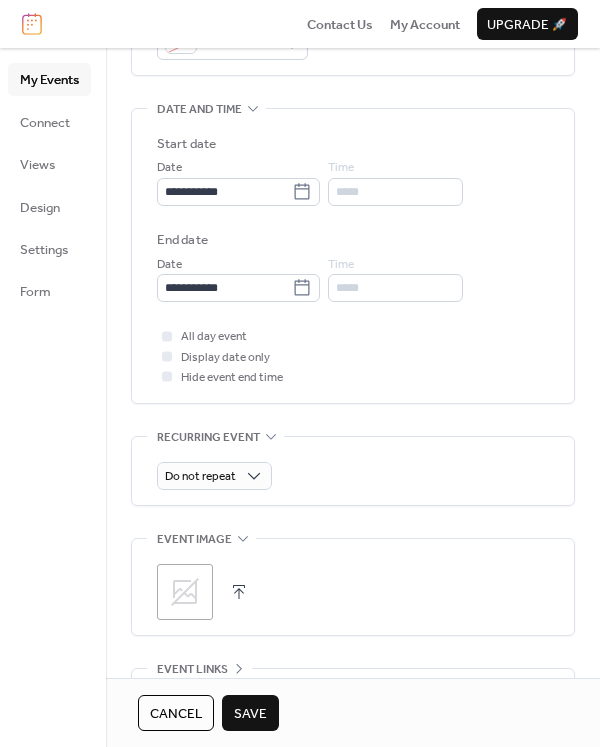 click on ";" at bounding box center (185, 592) 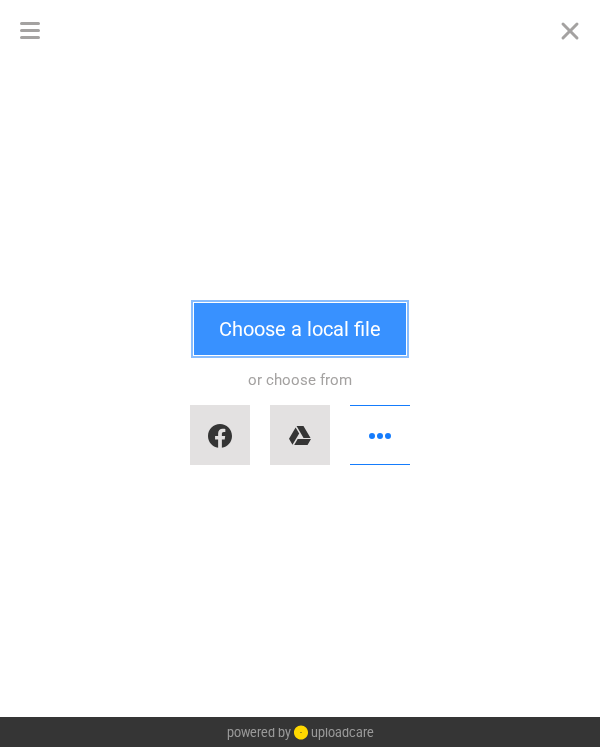 click on "Choose a local file" at bounding box center (300, 329) 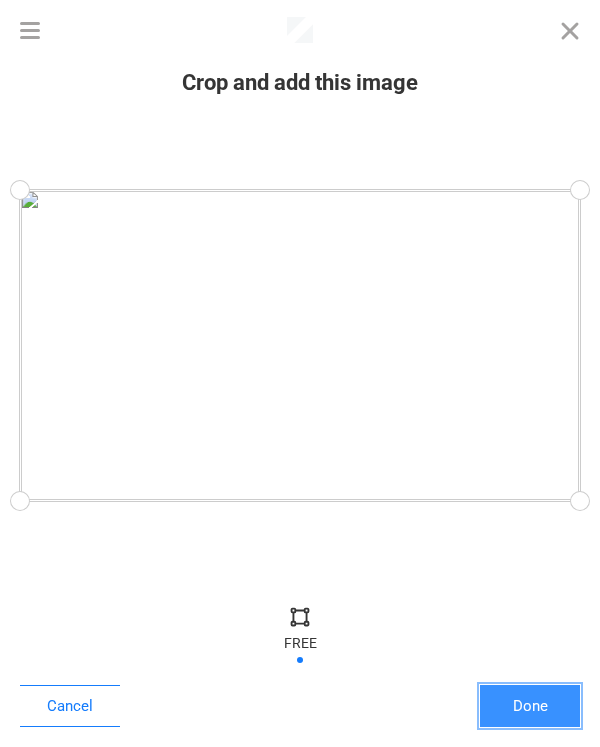 click on "Done" at bounding box center (530, 706) 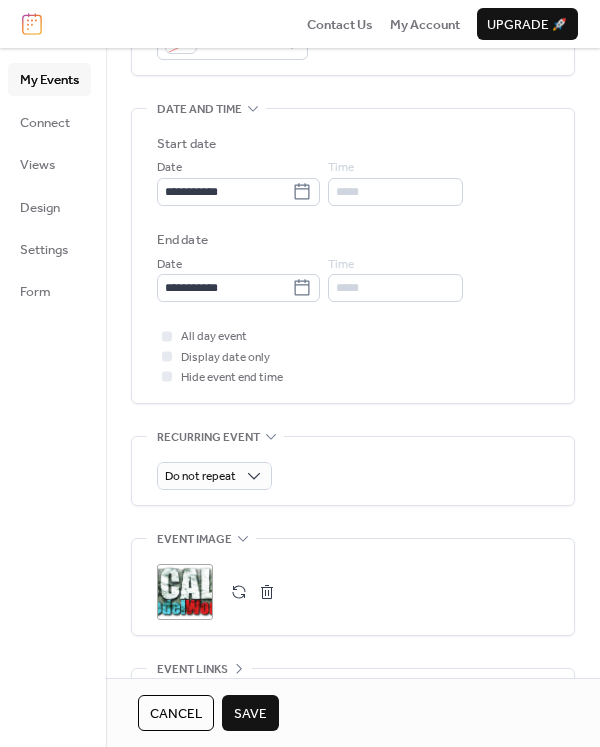 click on ";" at bounding box center [185, 592] 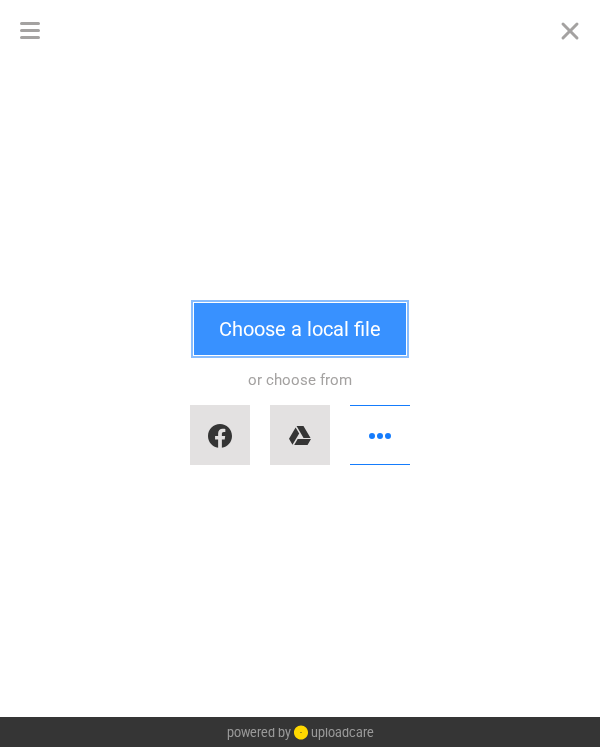 click on "Choose a local file" at bounding box center (300, 329) 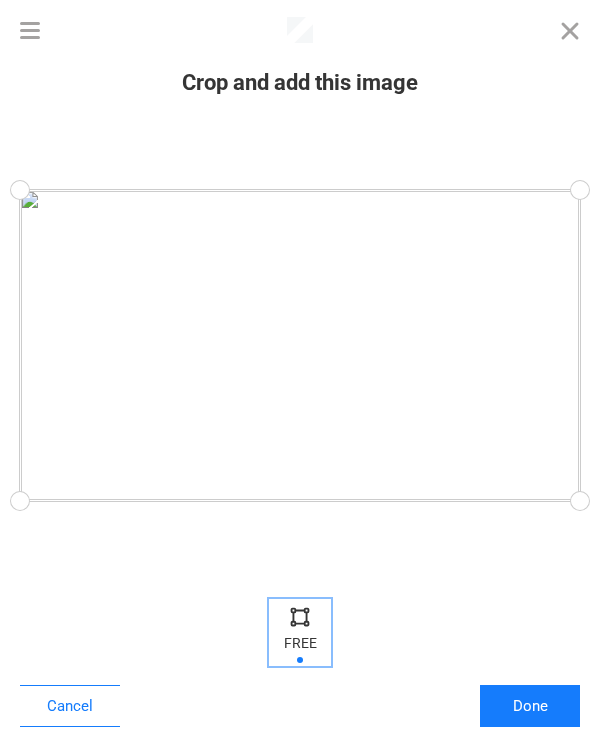 click at bounding box center (300, 616) 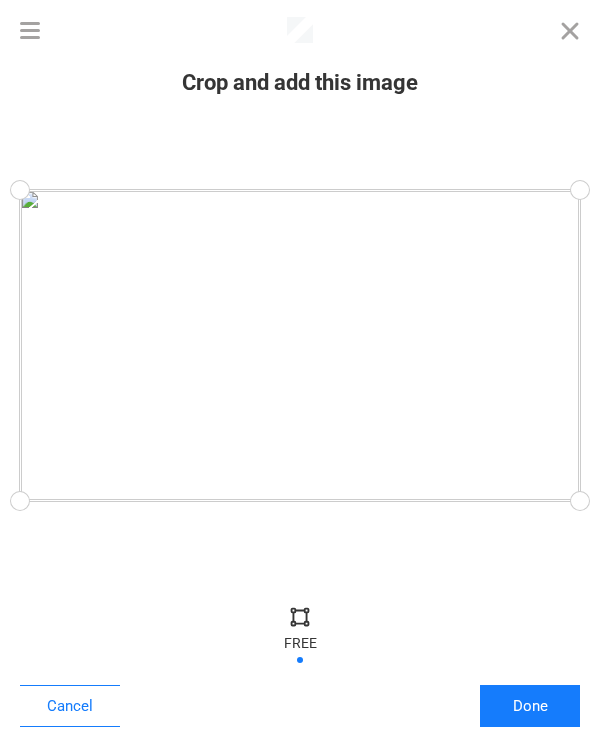 click at bounding box center (300, 632) 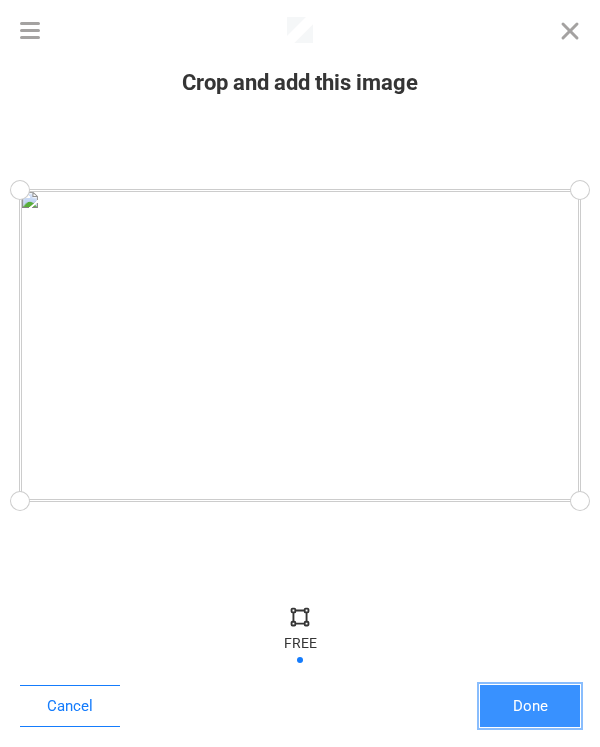 click on "Done" at bounding box center (530, 706) 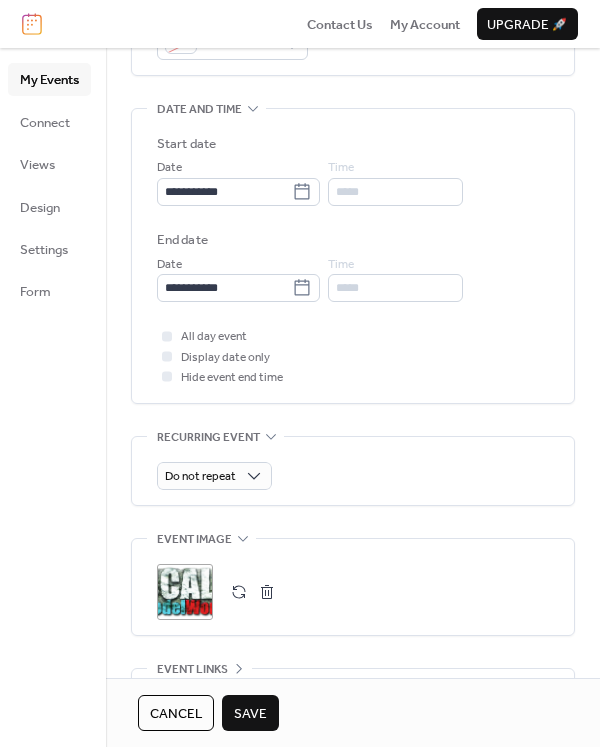 click on "Save" at bounding box center [250, 714] 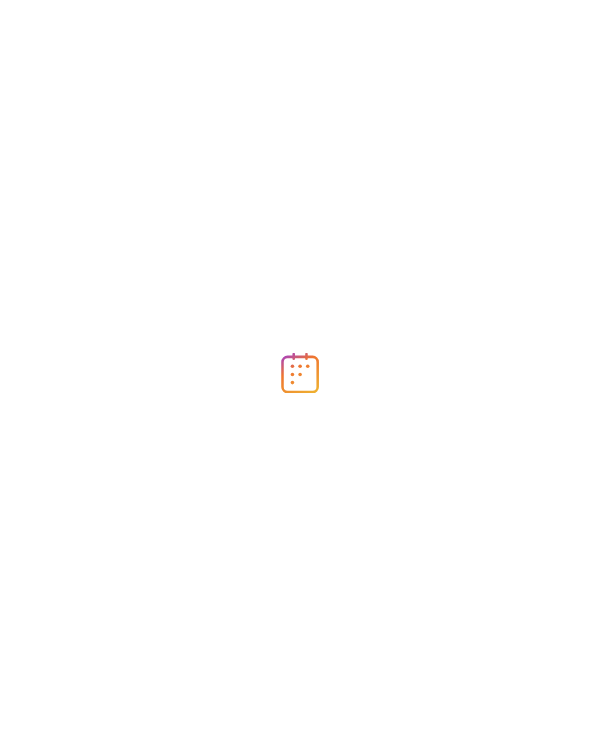 scroll, scrollTop: 0, scrollLeft: 0, axis: both 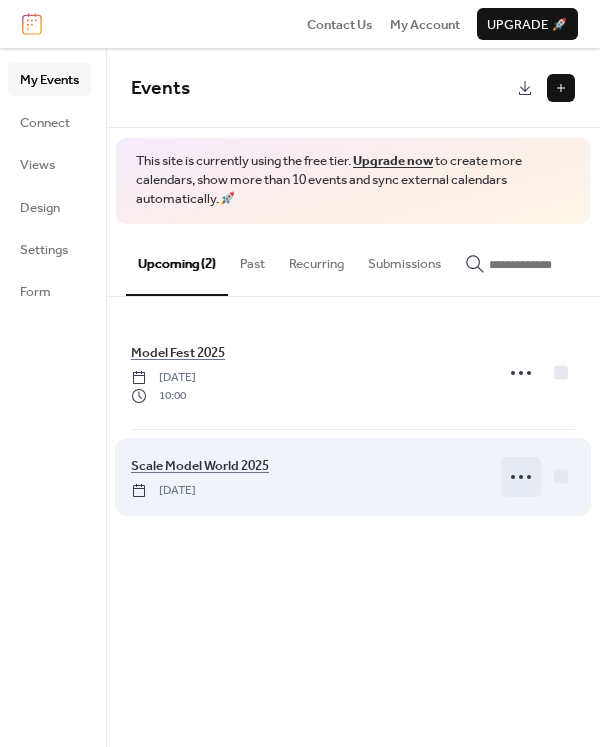 click 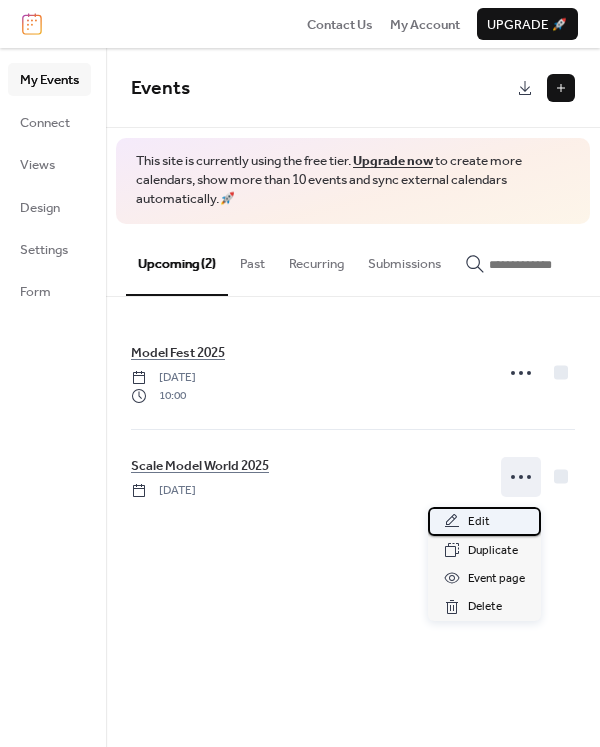 click on "Edit" at bounding box center (479, 522) 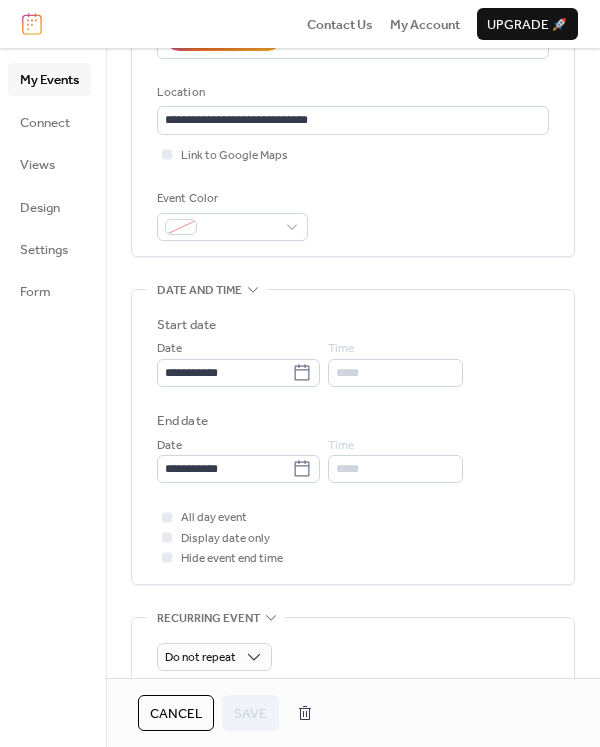 scroll, scrollTop: 400, scrollLeft: 0, axis: vertical 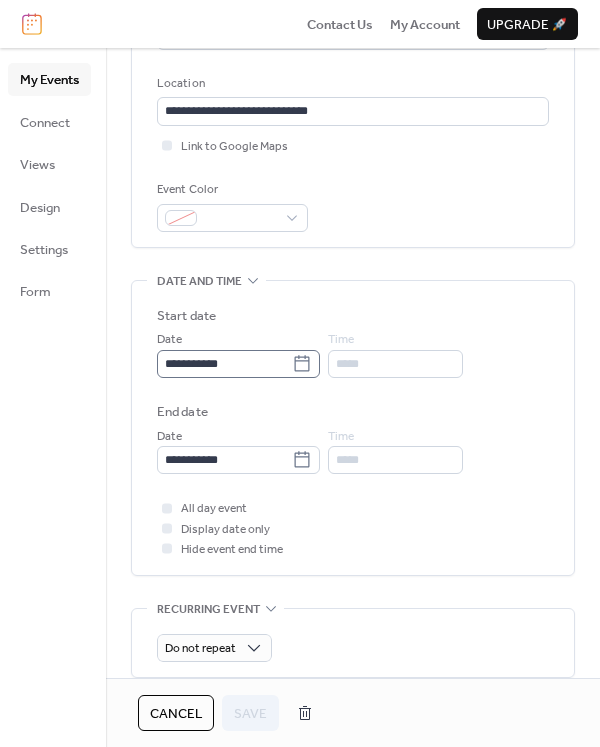 click 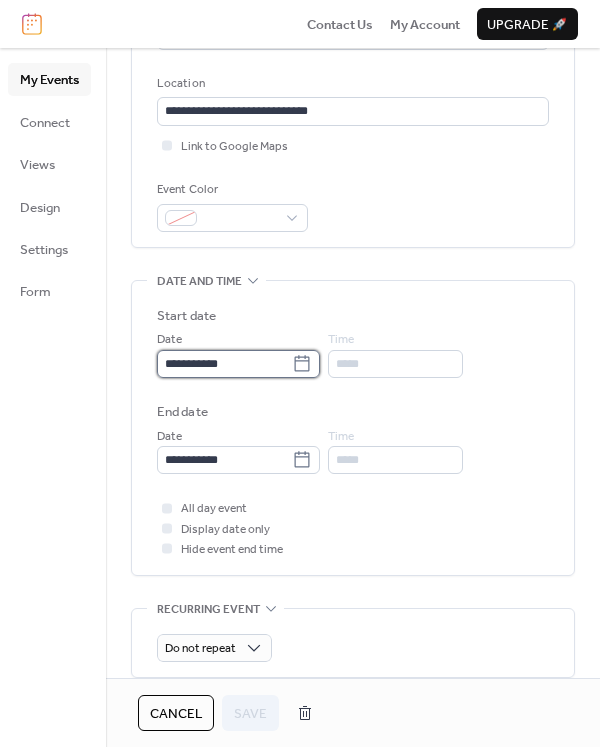 click on "**********" at bounding box center [224, 364] 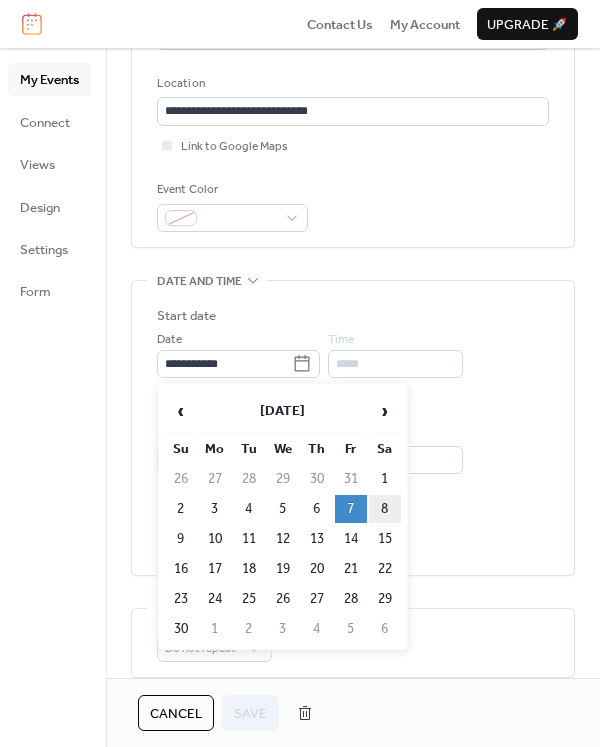 click on "8" at bounding box center [385, 509] 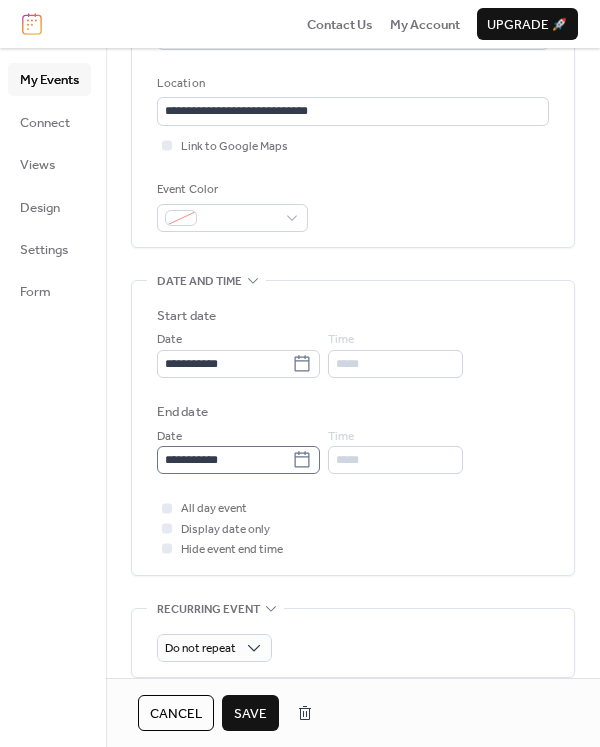 click 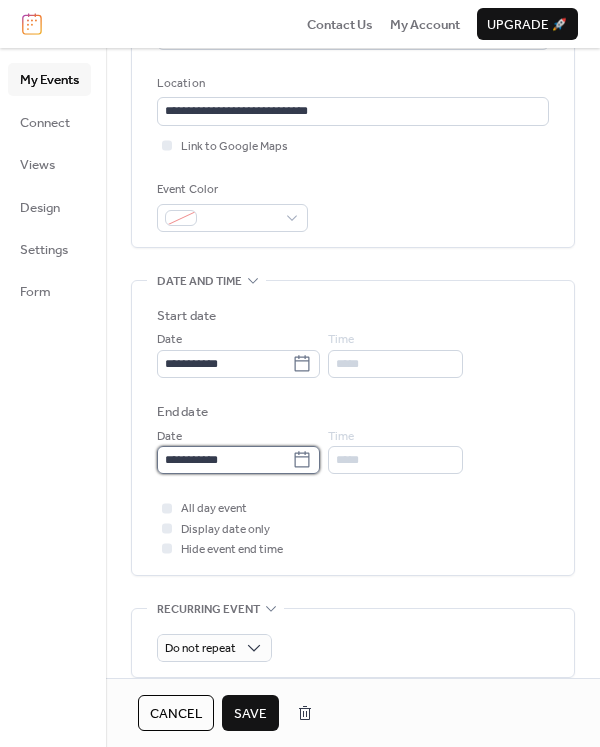 click on "**********" at bounding box center (224, 460) 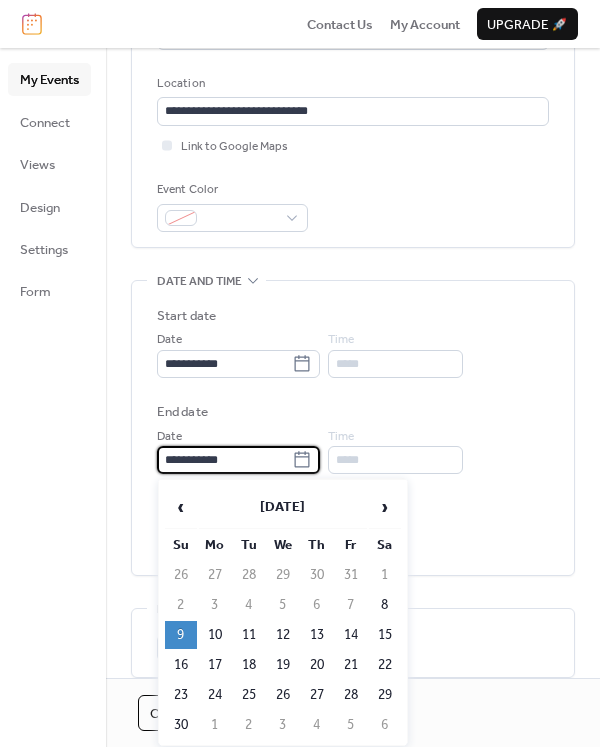 click on "End date" at bounding box center (353, 412) 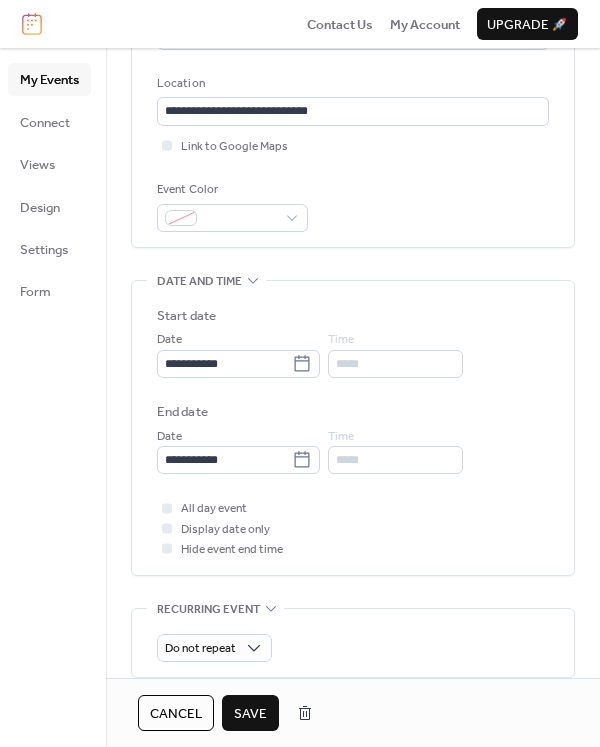 click on "Save" at bounding box center [250, 714] 